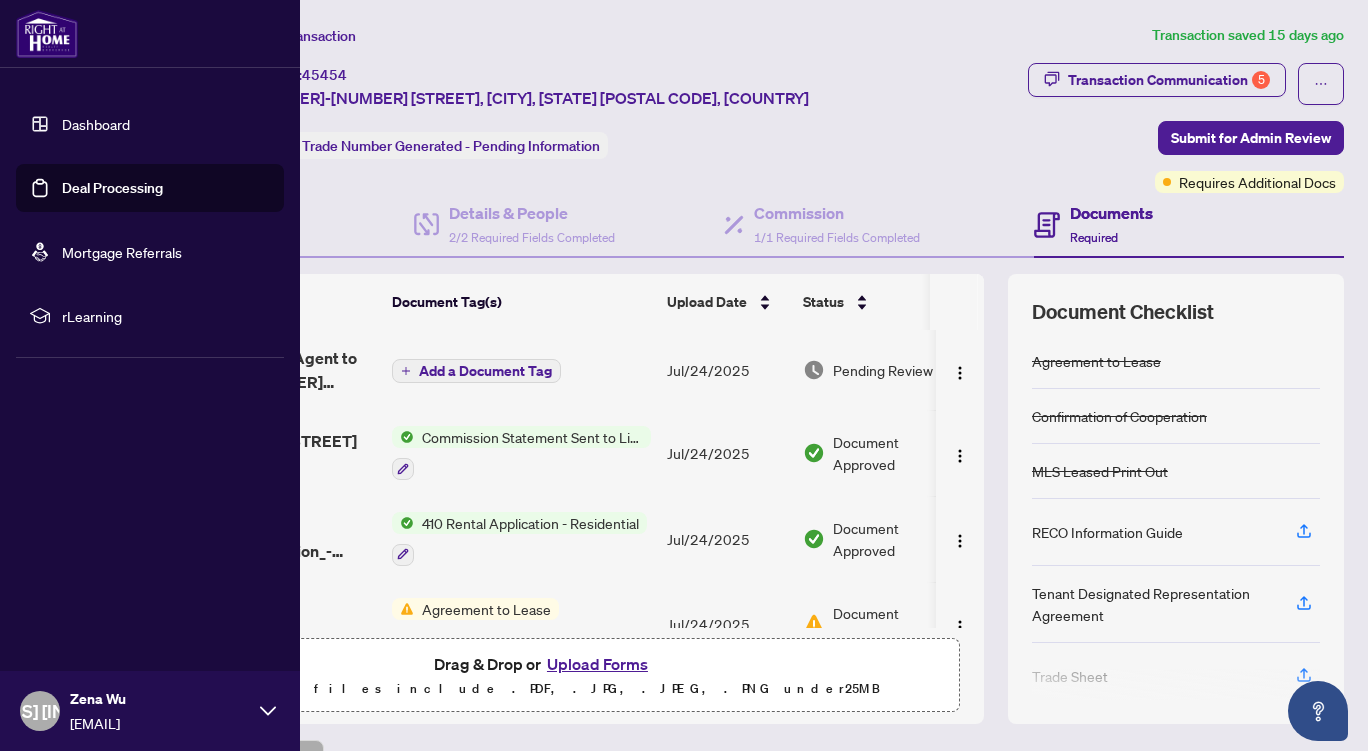 scroll, scrollTop: 0, scrollLeft: 0, axis: both 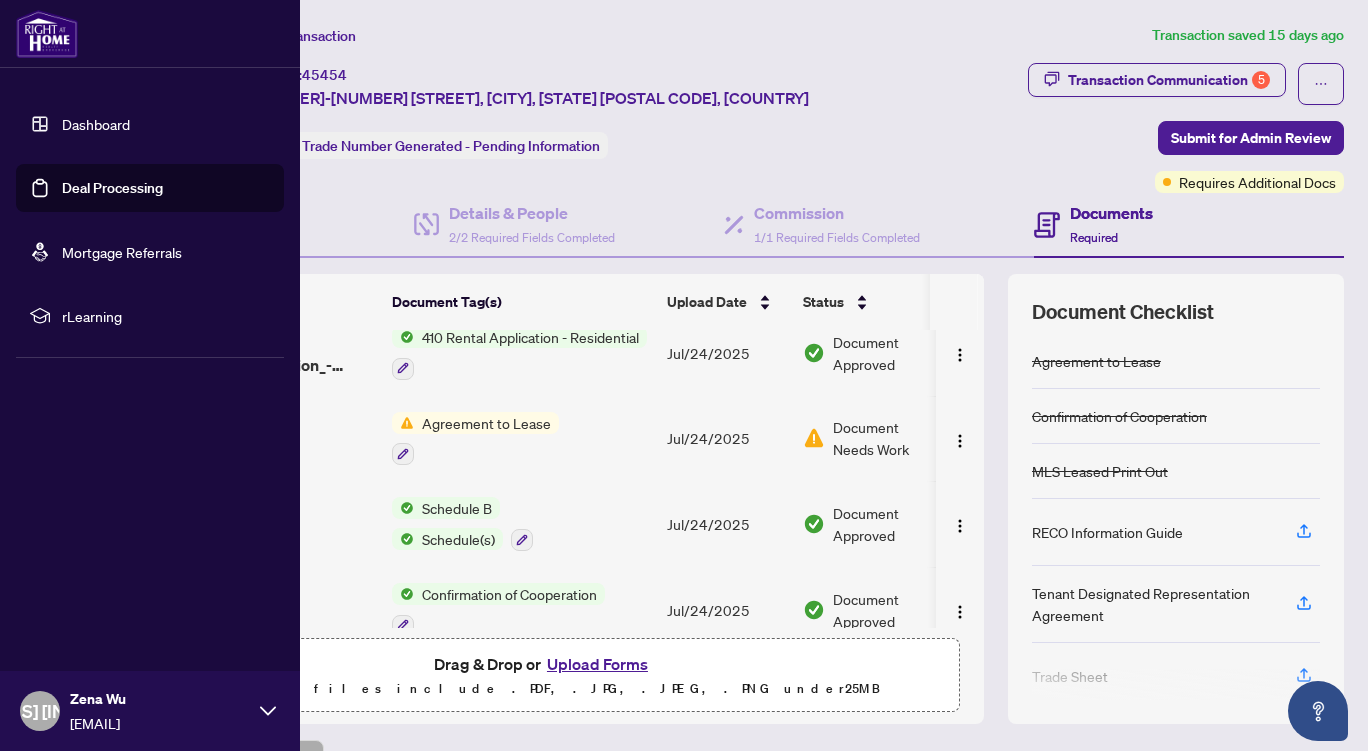 click on "Deal Processing" at bounding box center [112, 188] 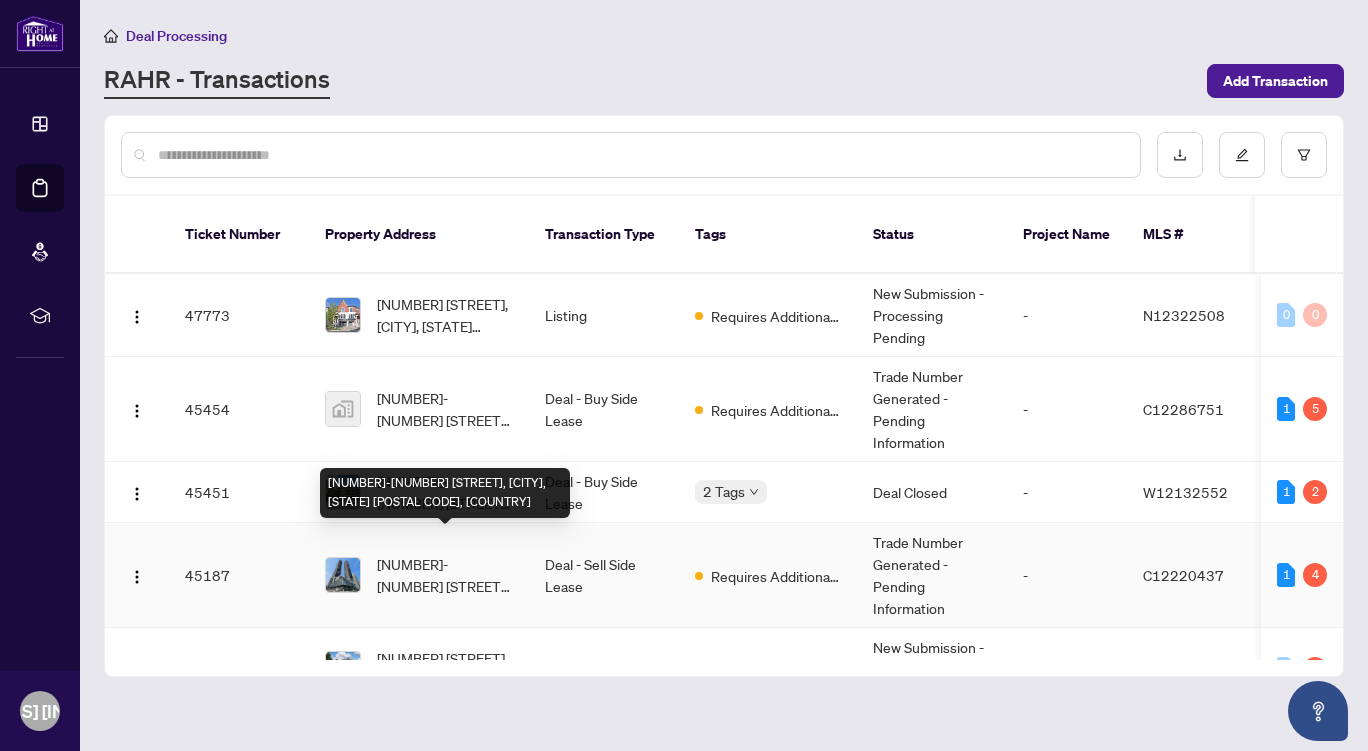 click on "[NUMBER]-[NUMBER] [STREET], [CITY], [STATE] [POSTAL CODE], [COUNTRY]" at bounding box center [445, 575] 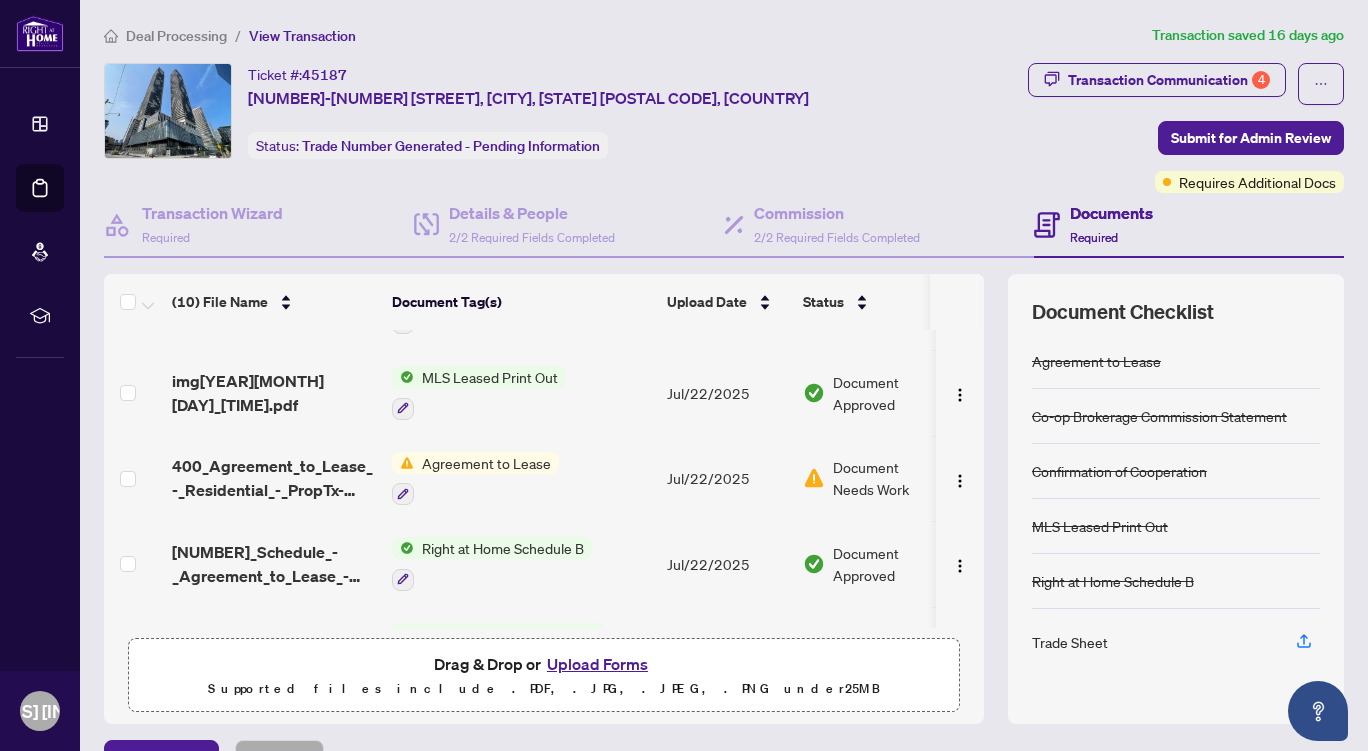 scroll, scrollTop: 481, scrollLeft: 0, axis: vertical 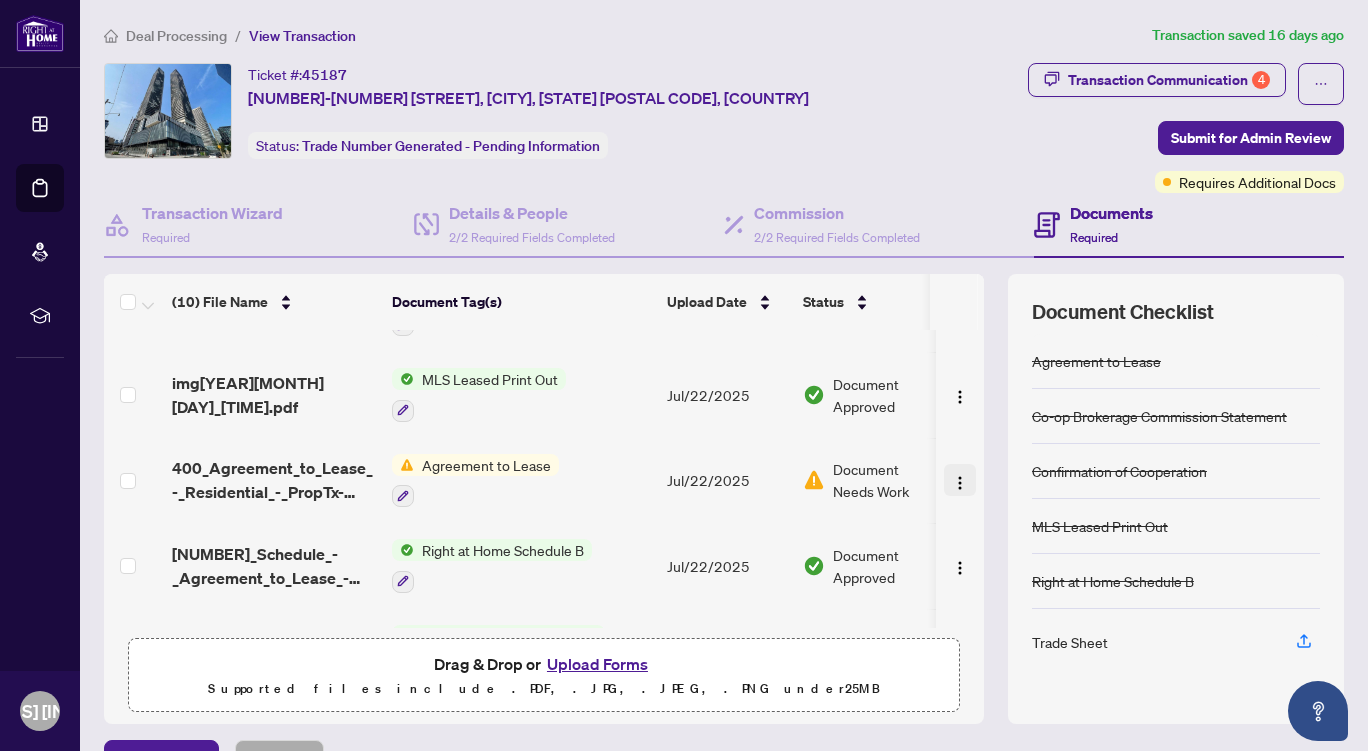 click at bounding box center (960, 483) 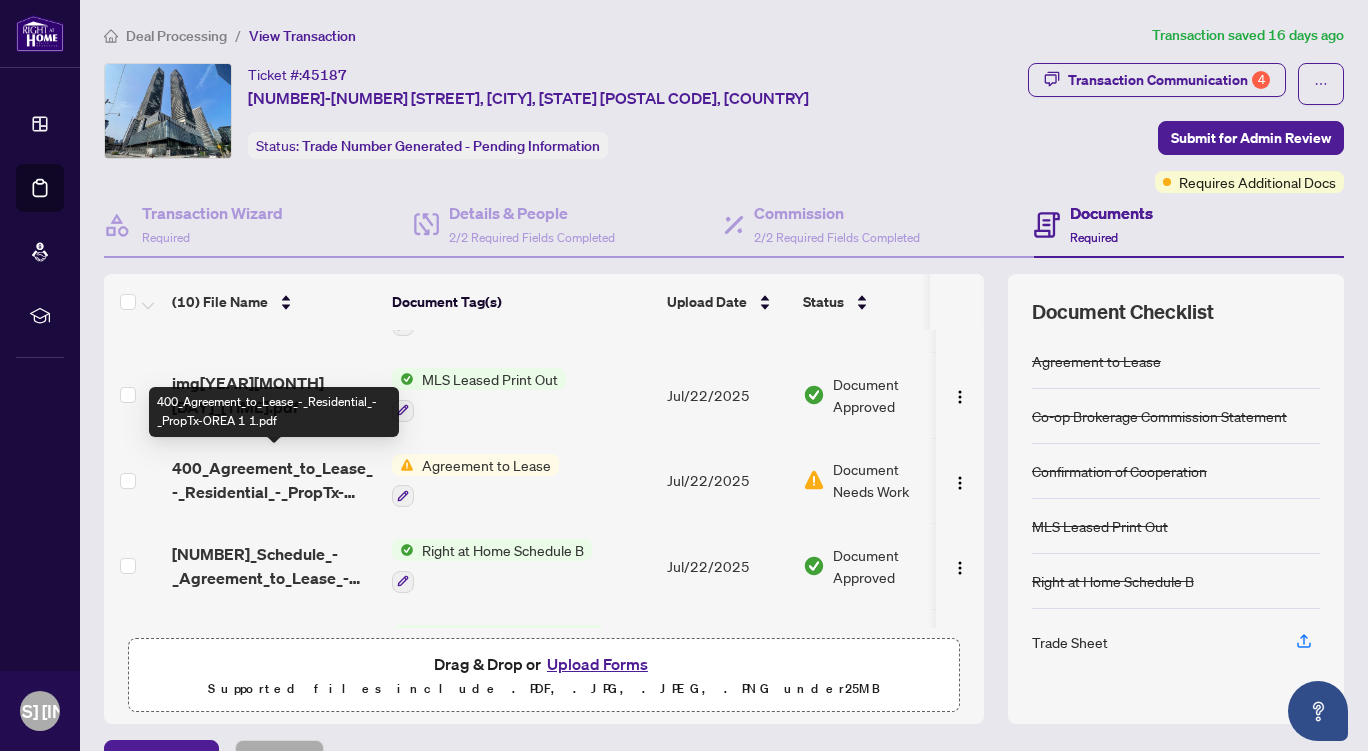 click on "400_Agreement_to_Lease_-_Residential_-_PropTx-OREA 1 1.pdf" at bounding box center (274, 480) 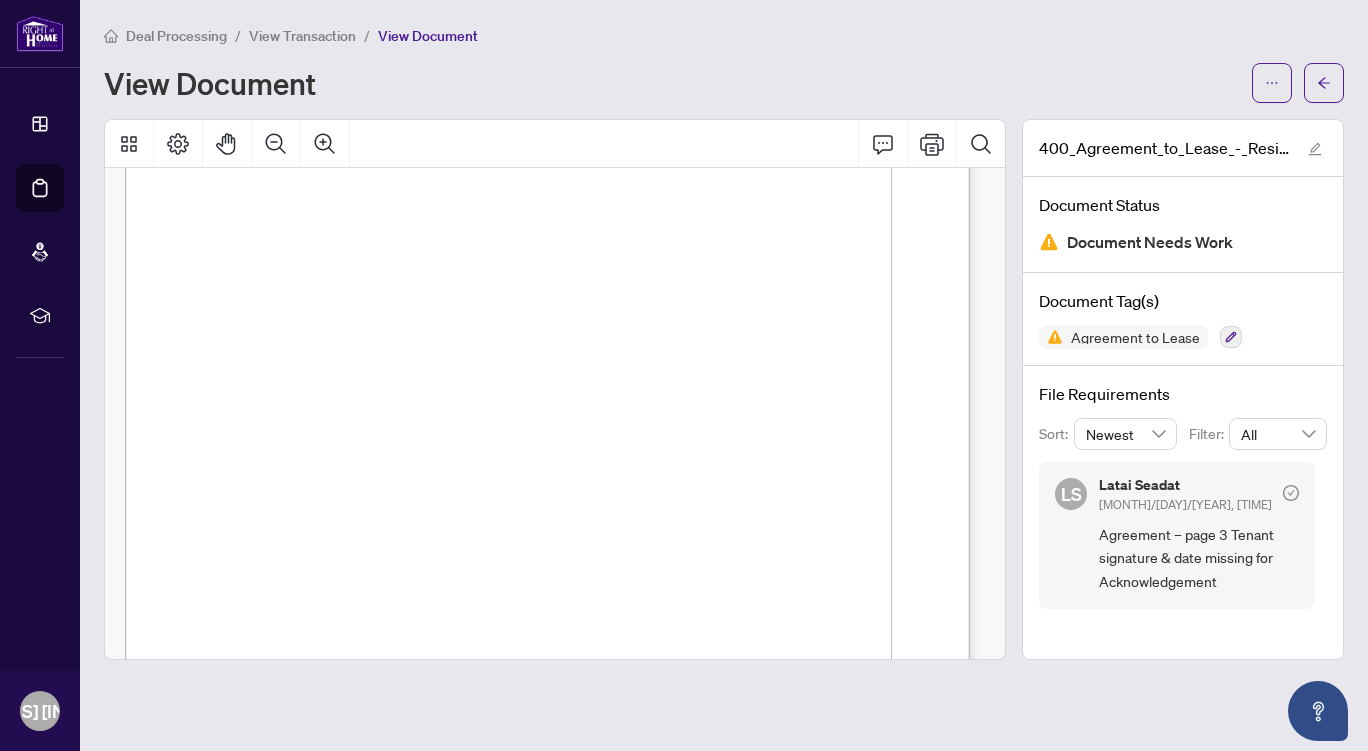 scroll, scrollTop: 2531, scrollLeft: 0, axis: vertical 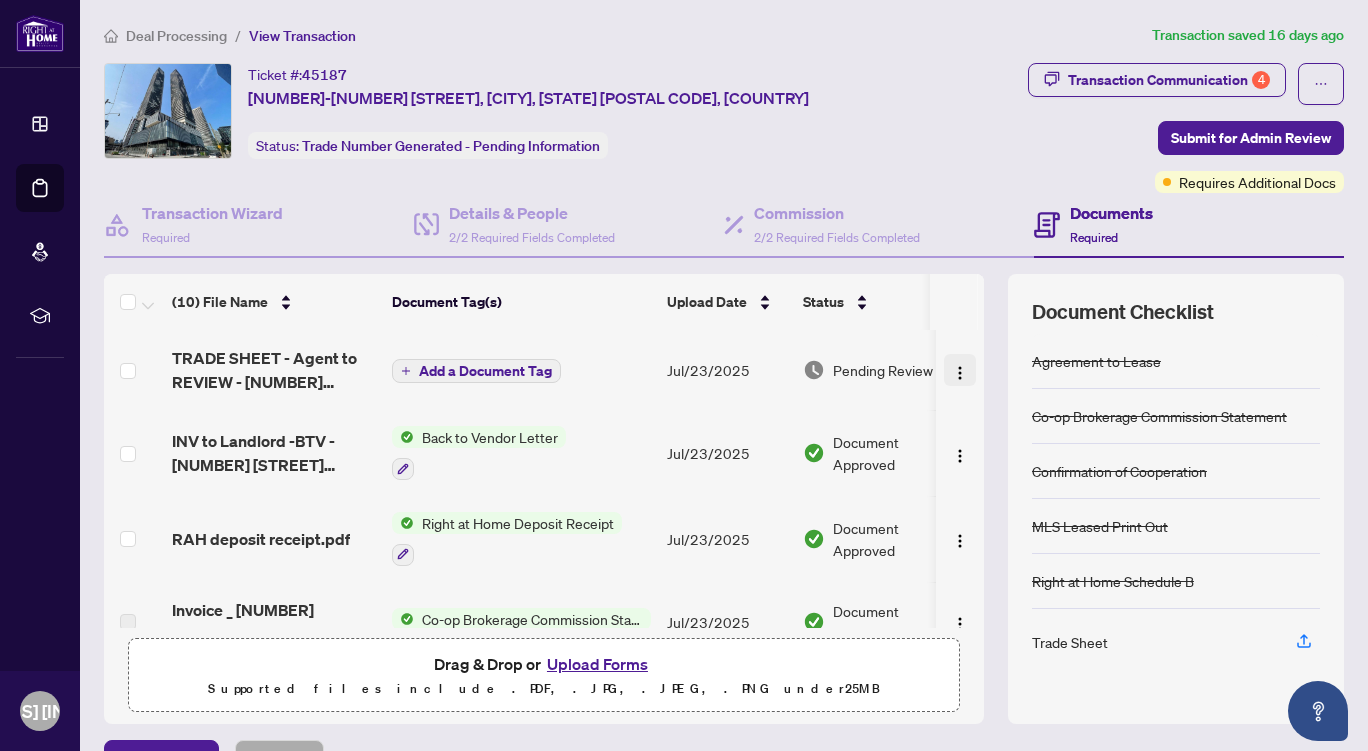 click at bounding box center (960, 373) 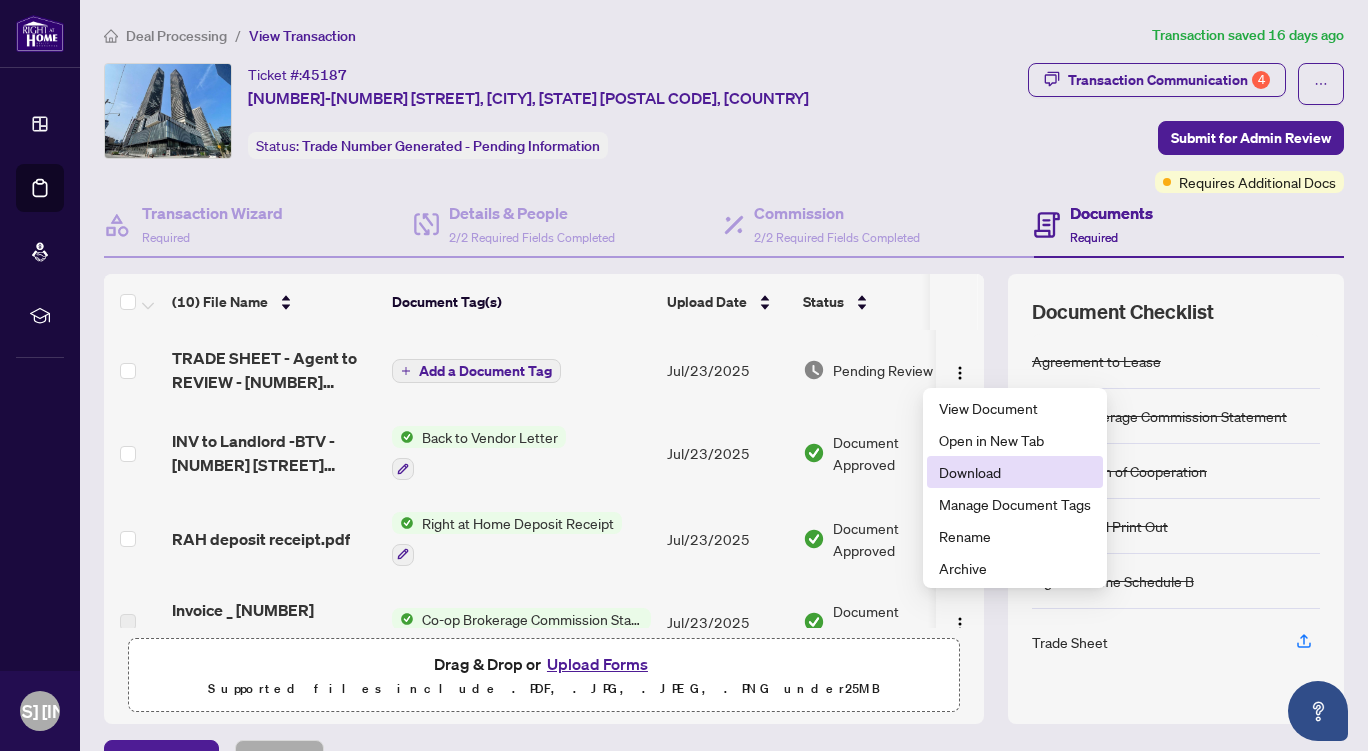 click on "Download" at bounding box center (1015, 472) 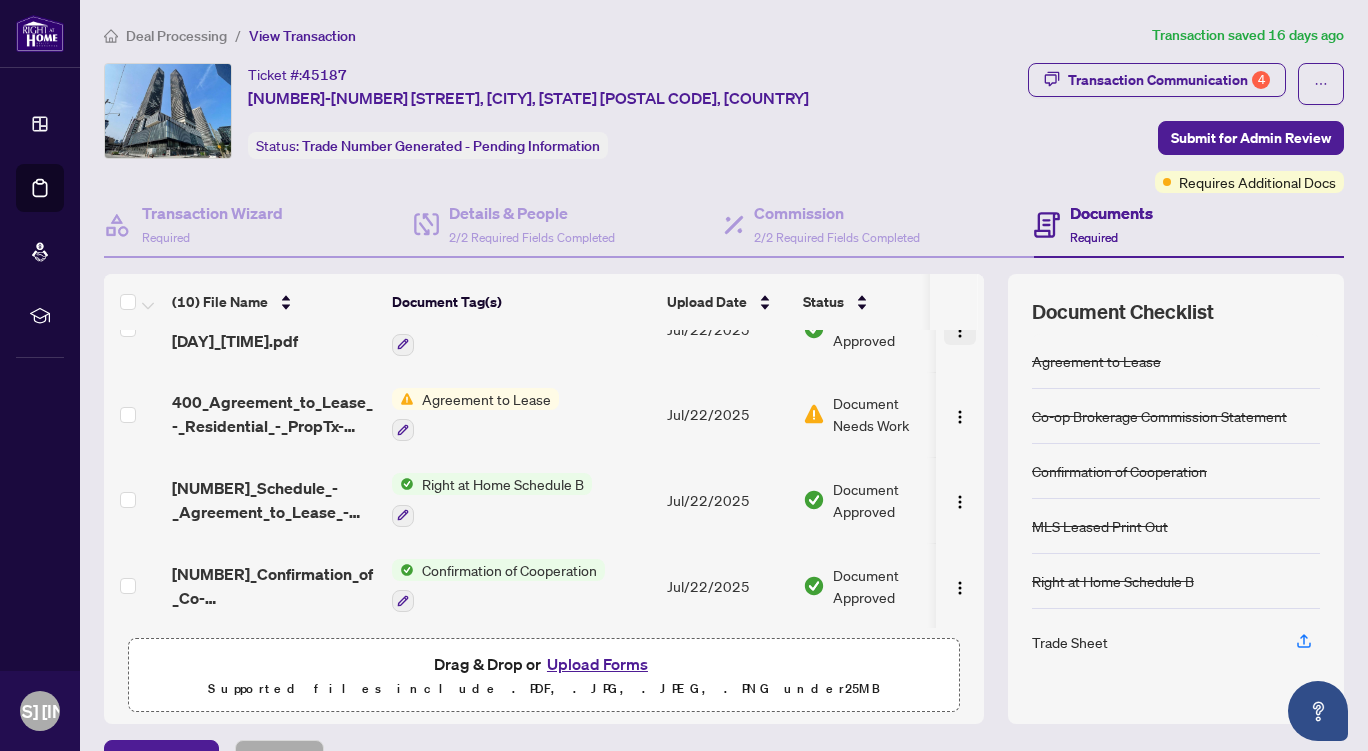 scroll, scrollTop: 446, scrollLeft: 0, axis: vertical 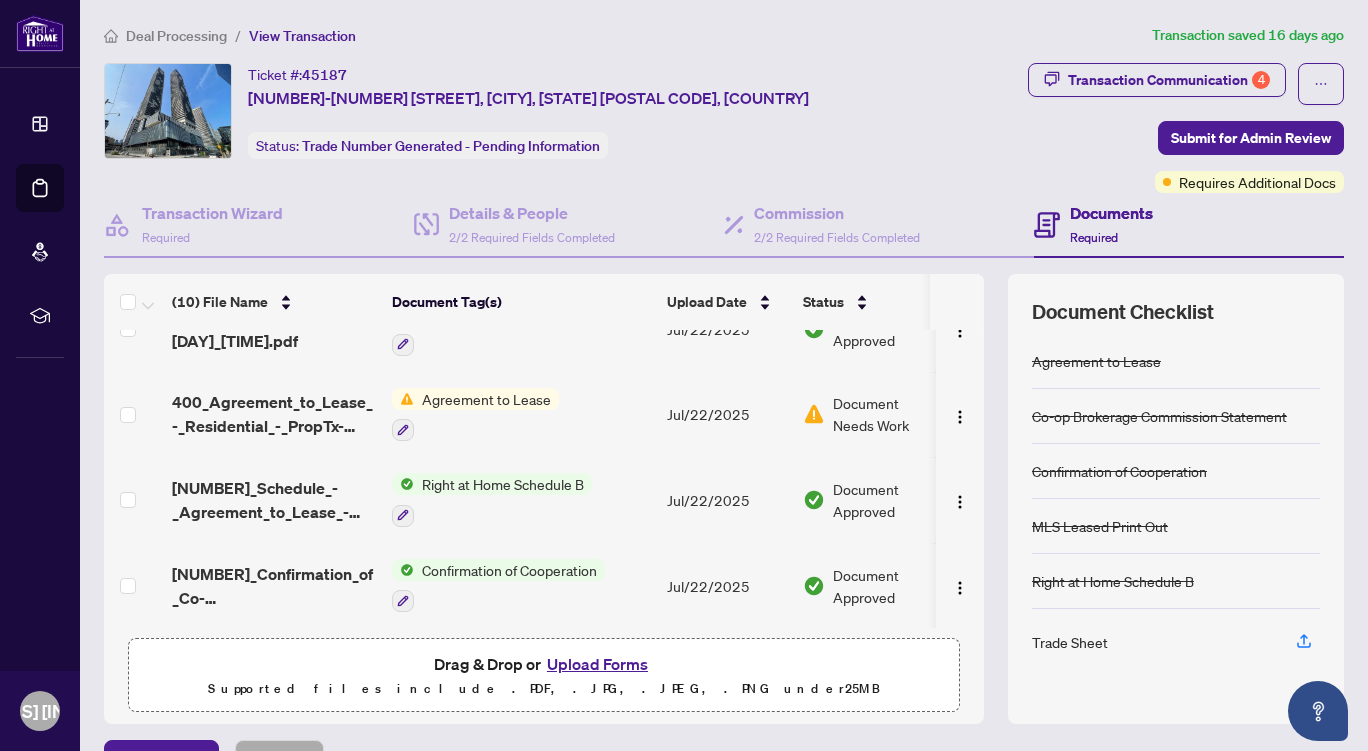 click on "Upload Forms" at bounding box center (597, 664) 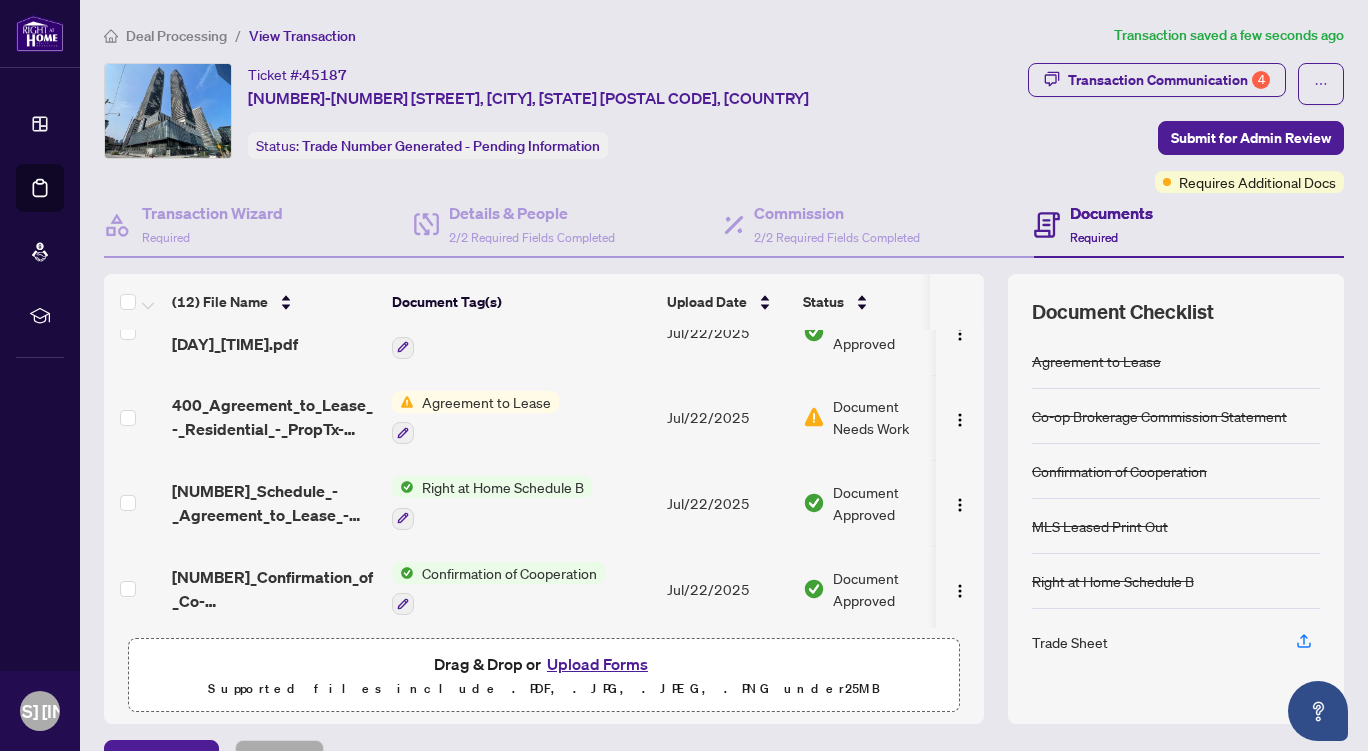 scroll, scrollTop: 707, scrollLeft: 0, axis: vertical 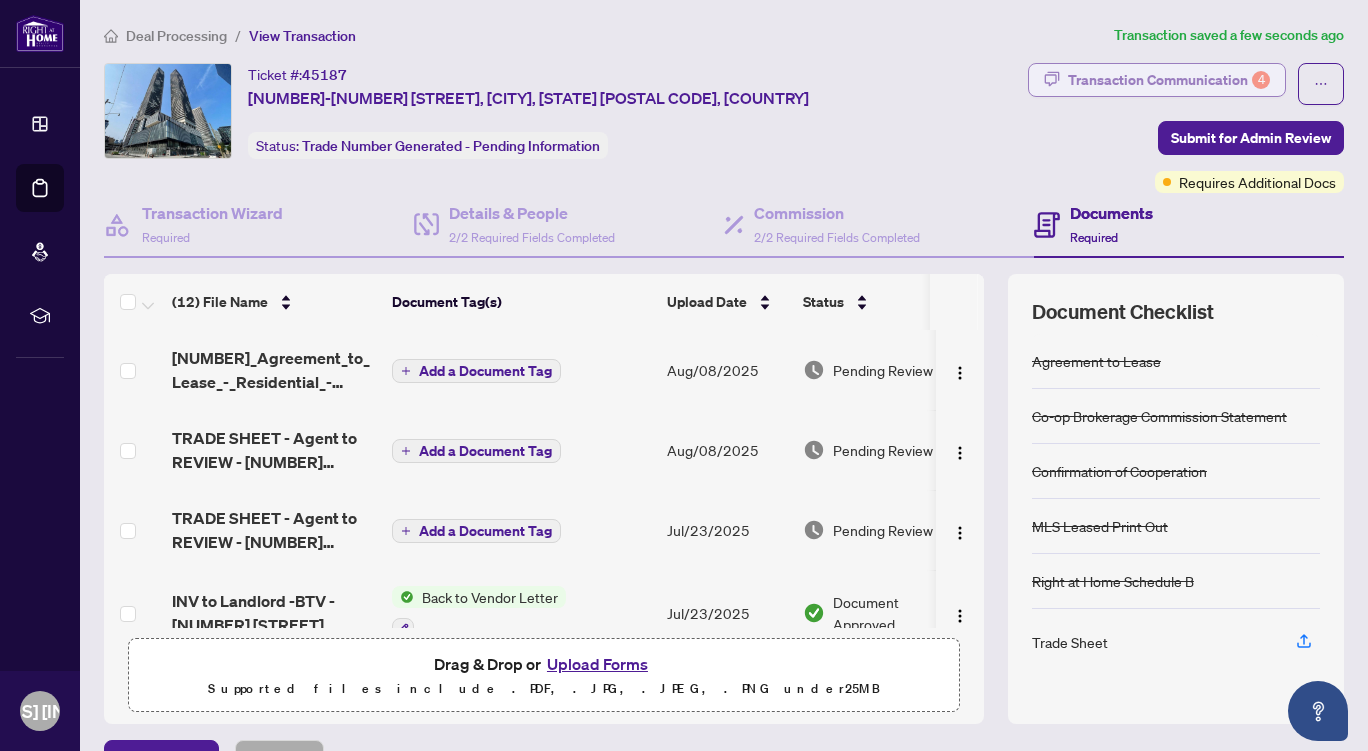 click on "Transaction Communication 4" at bounding box center [1169, 80] 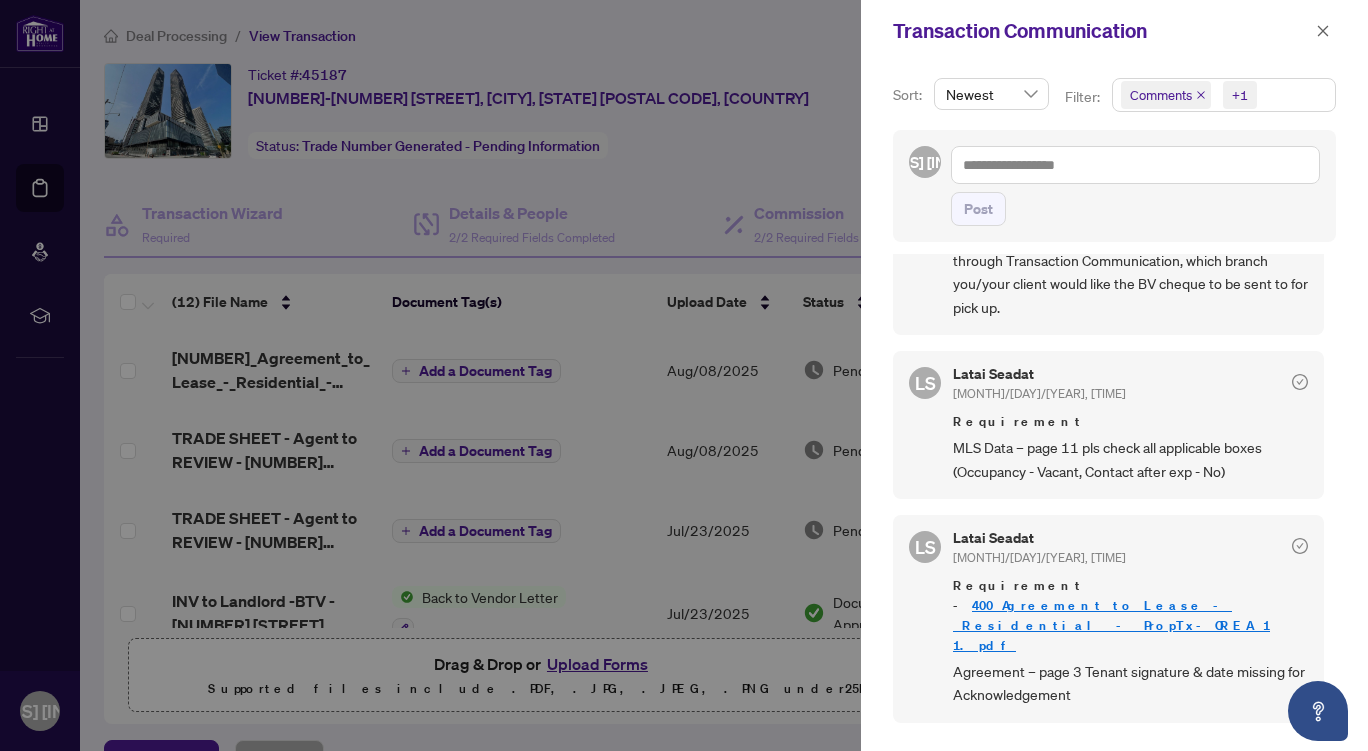 scroll, scrollTop: 209, scrollLeft: 0, axis: vertical 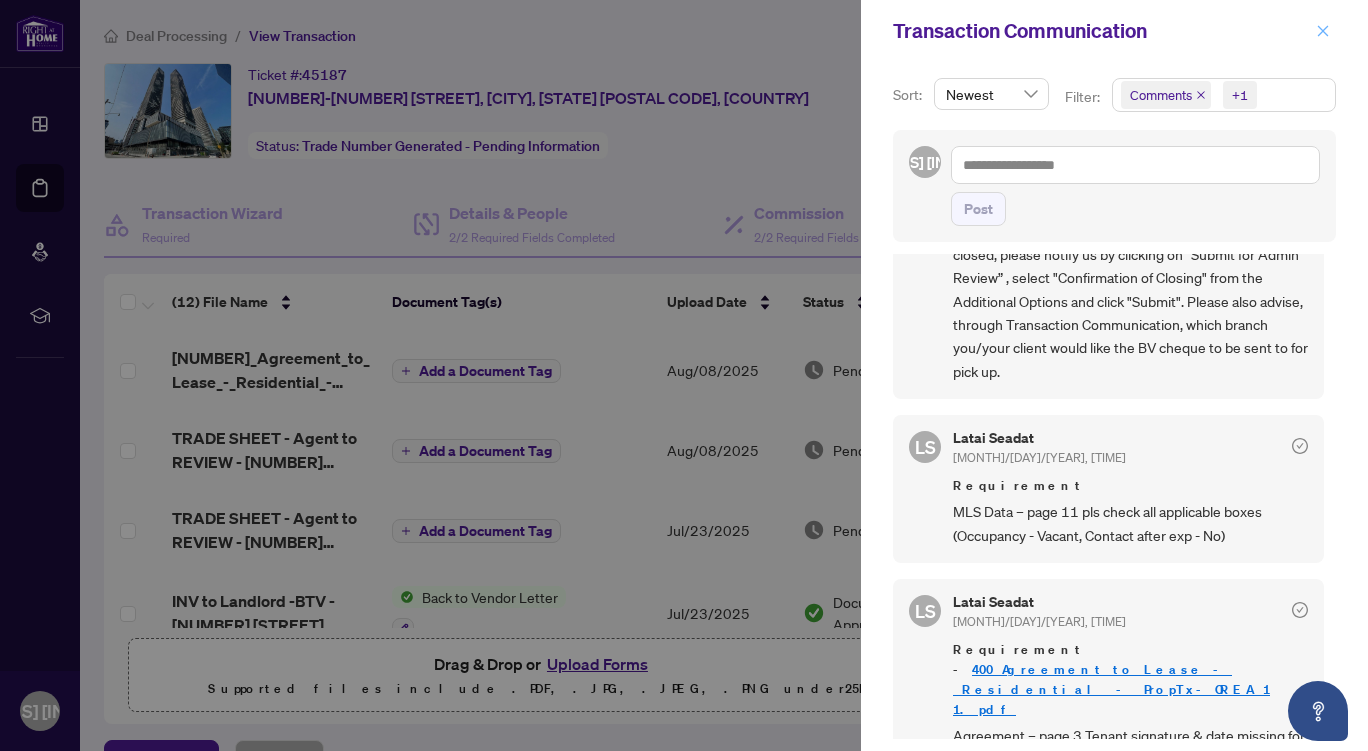 click at bounding box center (1323, 31) 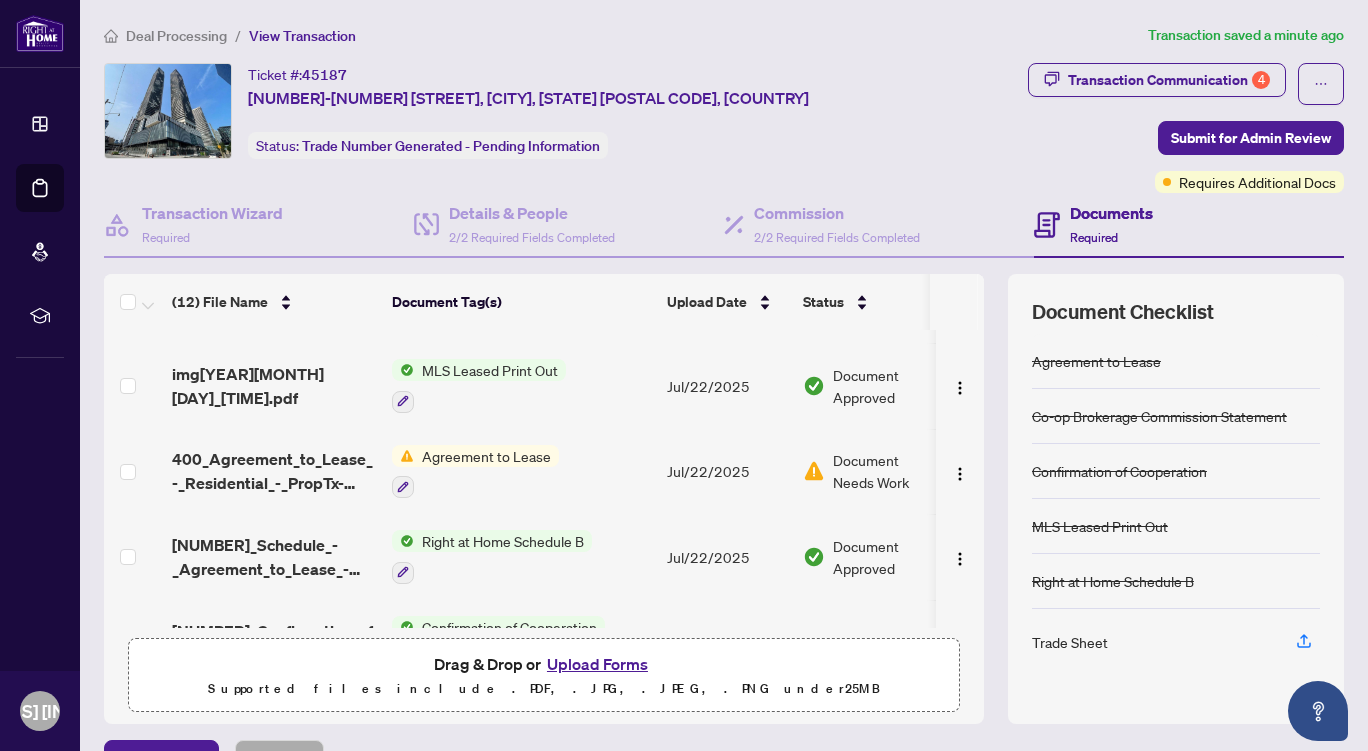 scroll, scrollTop: 0, scrollLeft: 0, axis: both 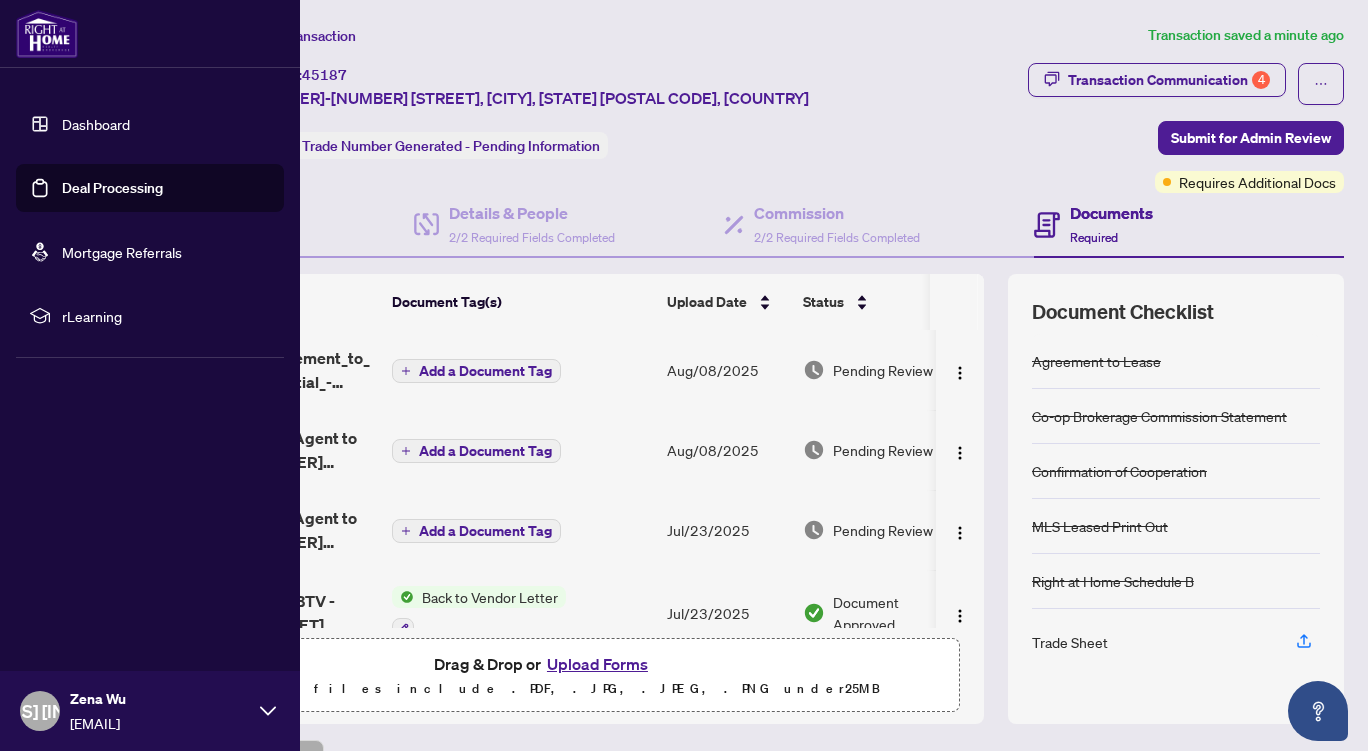 click on "Deal Processing" at bounding box center (112, 188) 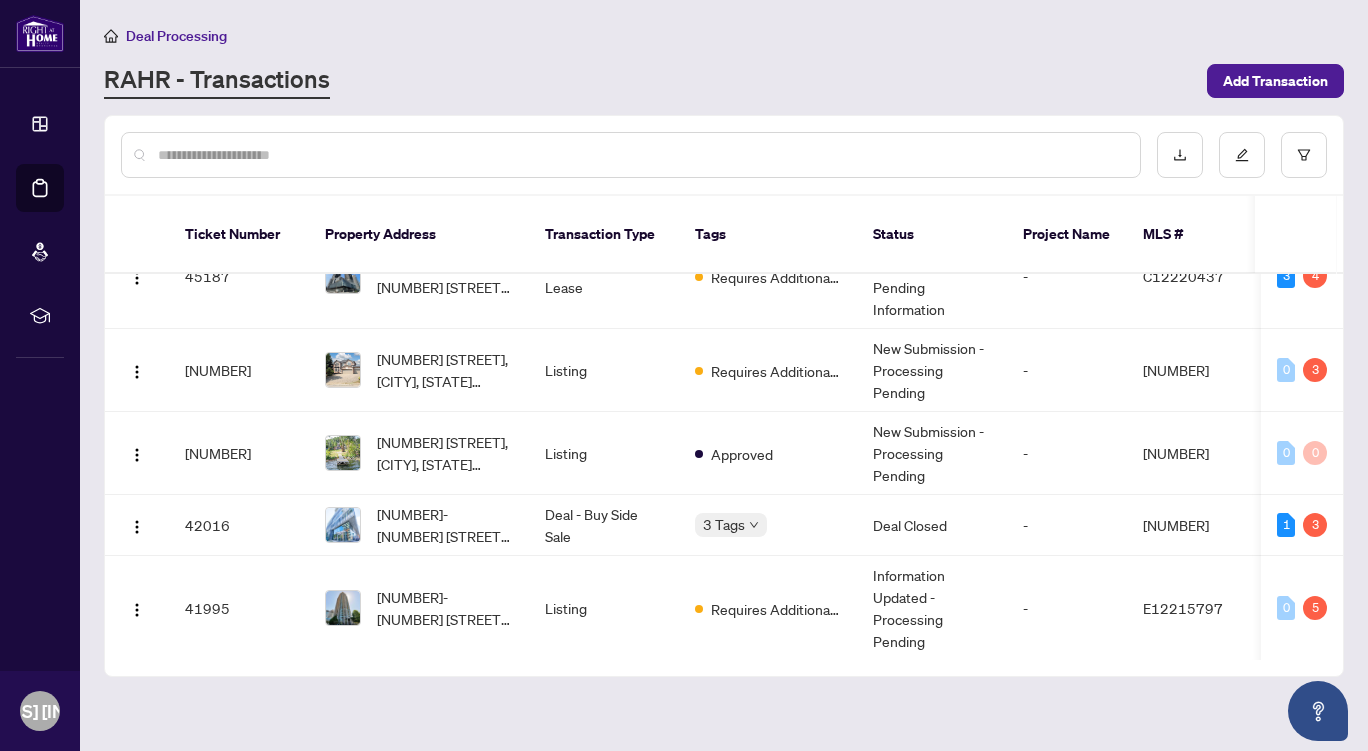 scroll, scrollTop: 306, scrollLeft: 0, axis: vertical 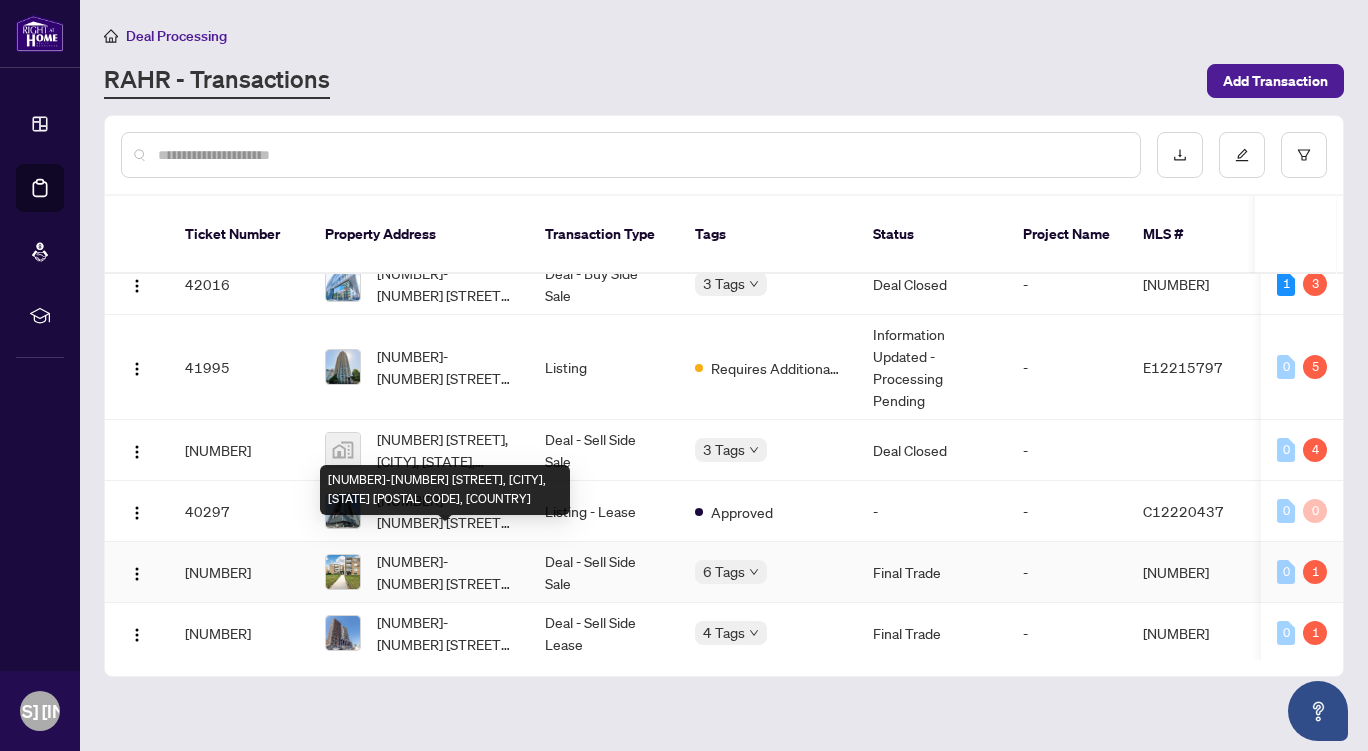 click on "[NUMBER]-[NUMBER] [STREET], [CITY], [STATE] [POSTAL CODE], [COUNTRY]" at bounding box center [445, 490] 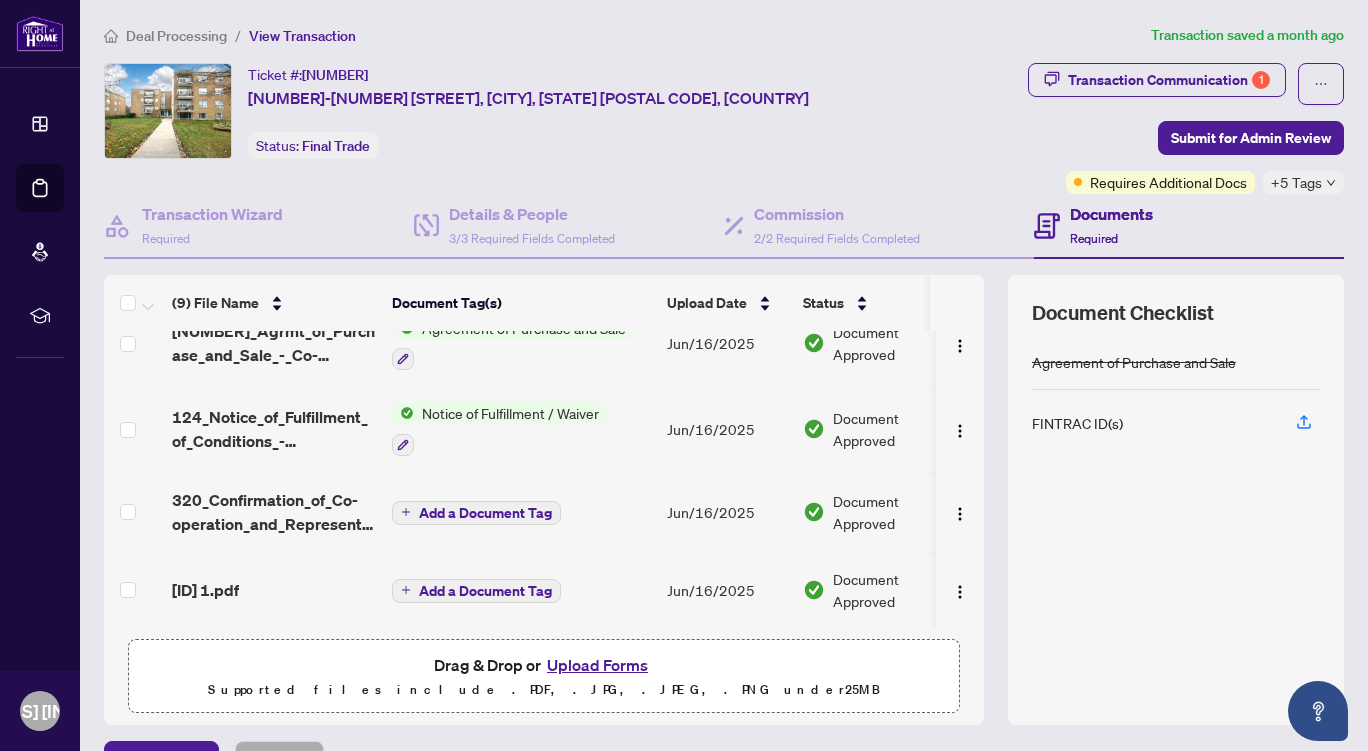 scroll, scrollTop: 0, scrollLeft: 0, axis: both 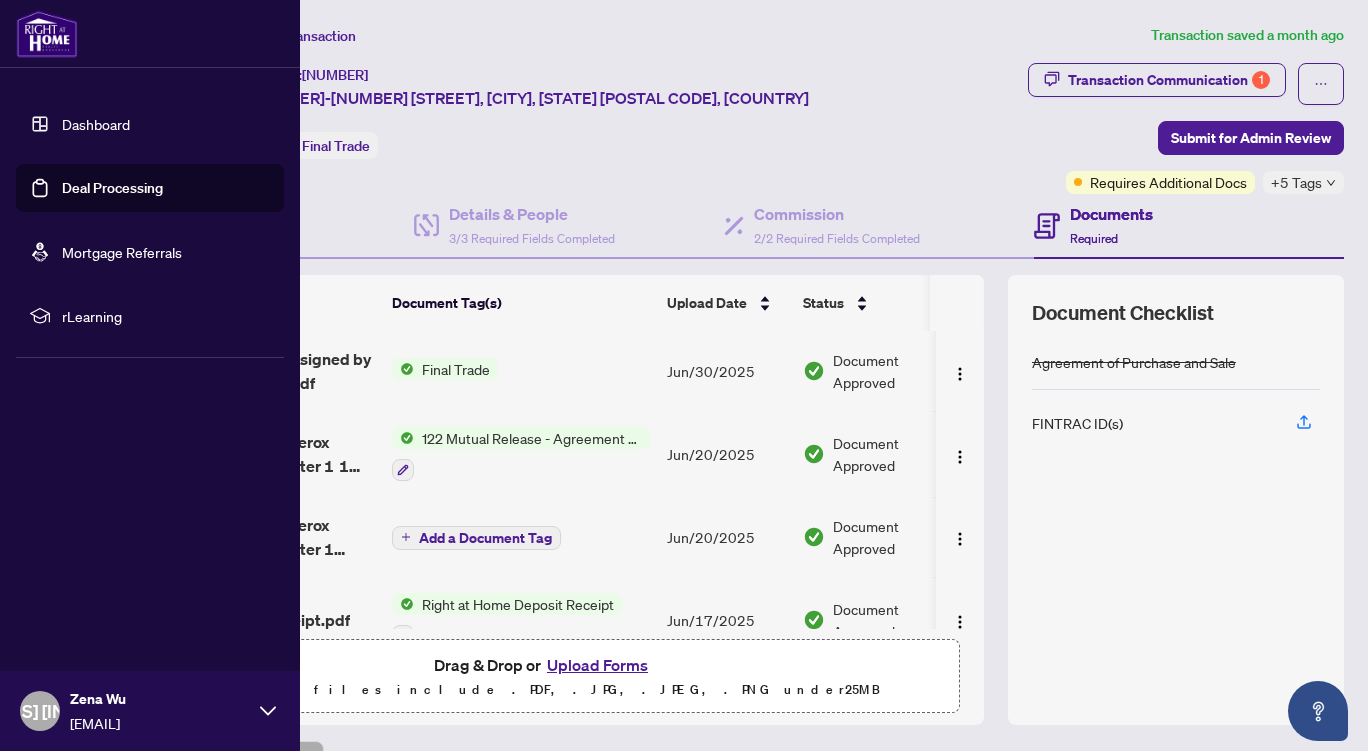 click on "Deal Processing" at bounding box center [112, 188] 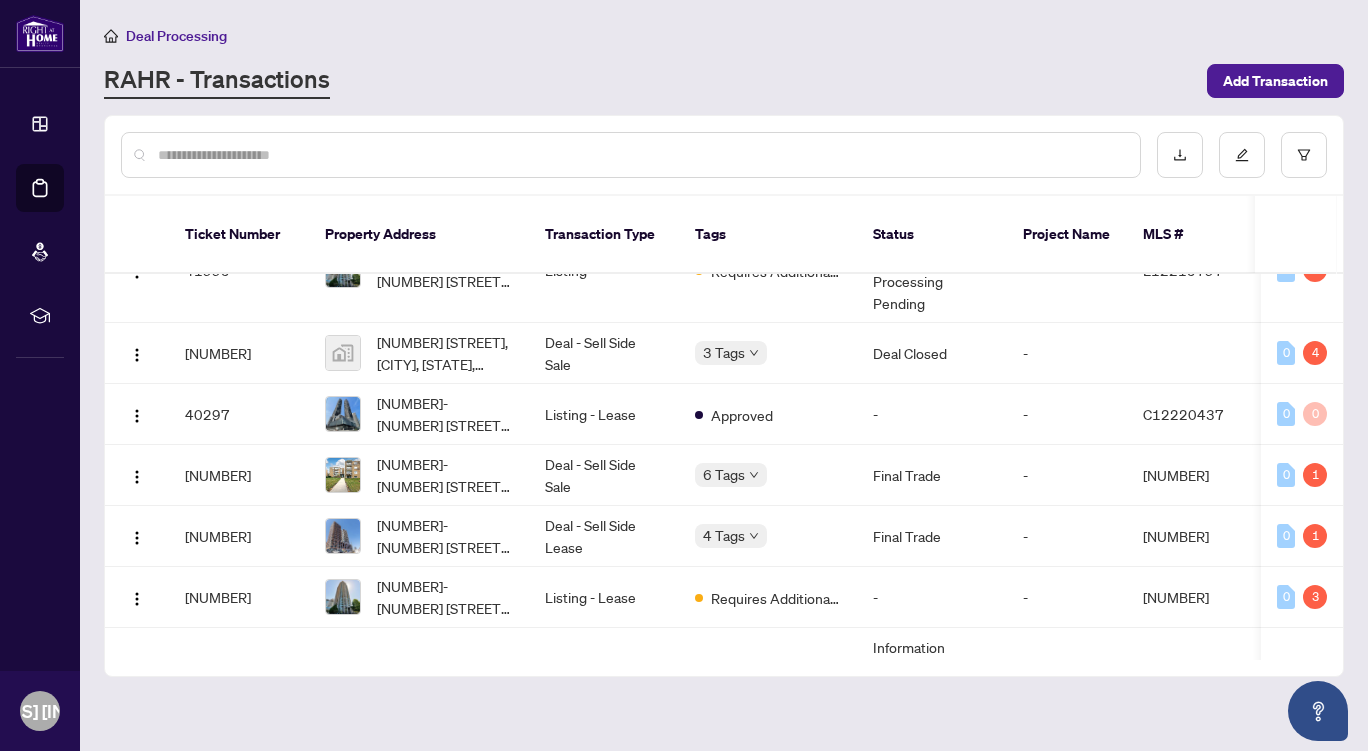 scroll, scrollTop: 661, scrollLeft: 0, axis: vertical 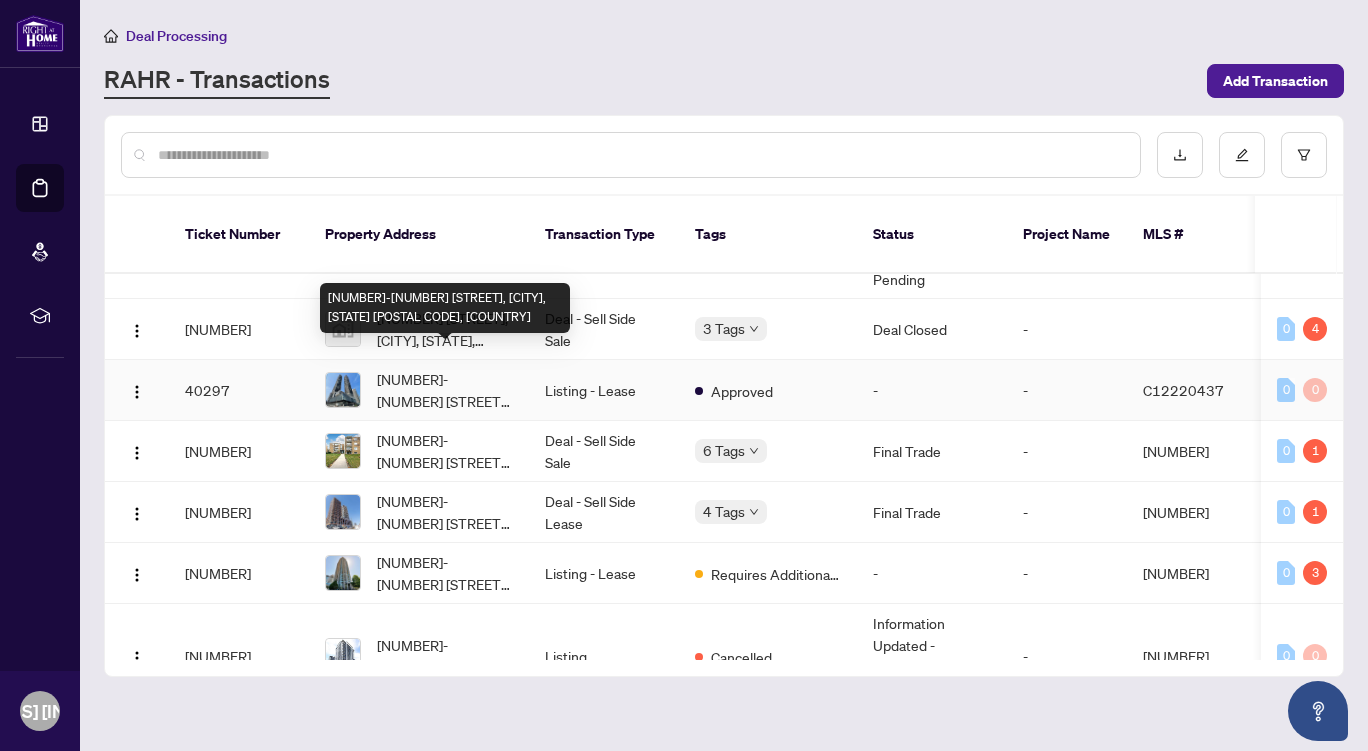 click on "[NUMBER]-[NUMBER] [STREET], [CITY], [STATE] [POSTAL CODE], [COUNTRY]" at bounding box center (445, 390) 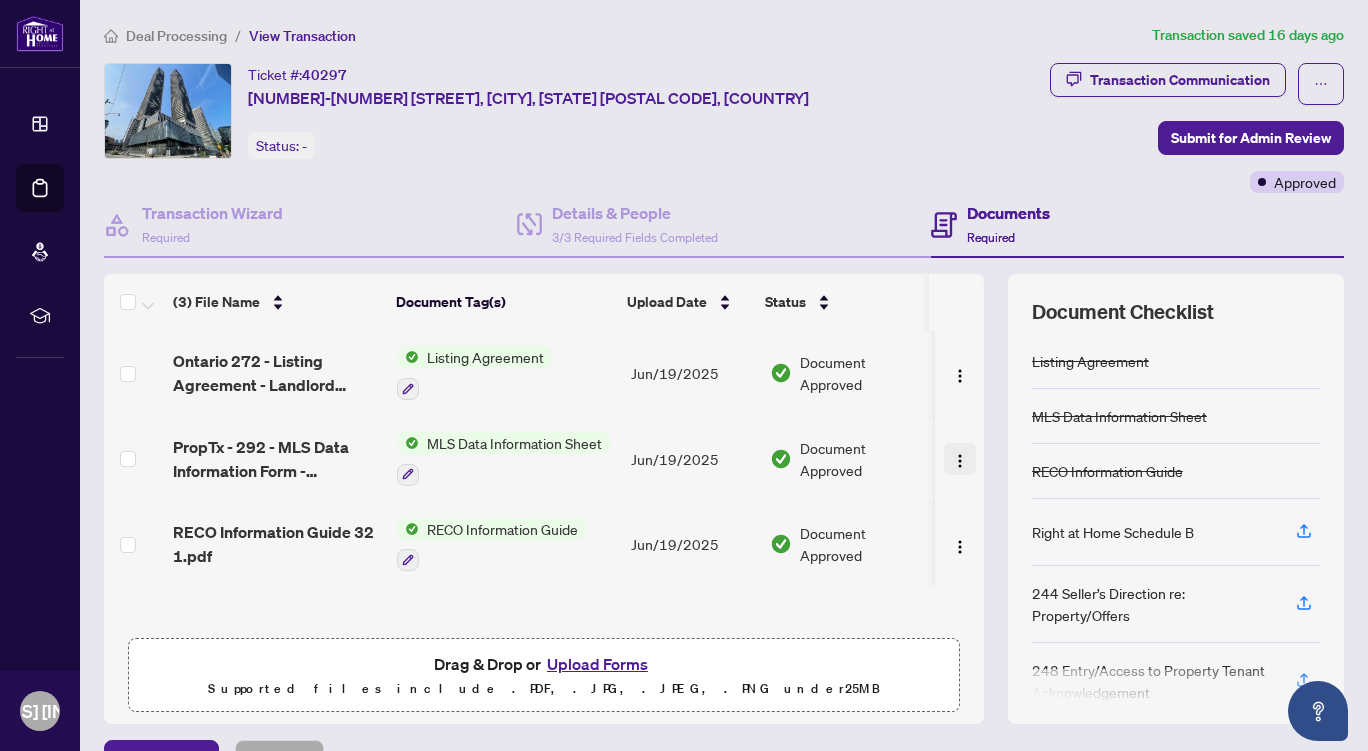 click at bounding box center (960, 461) 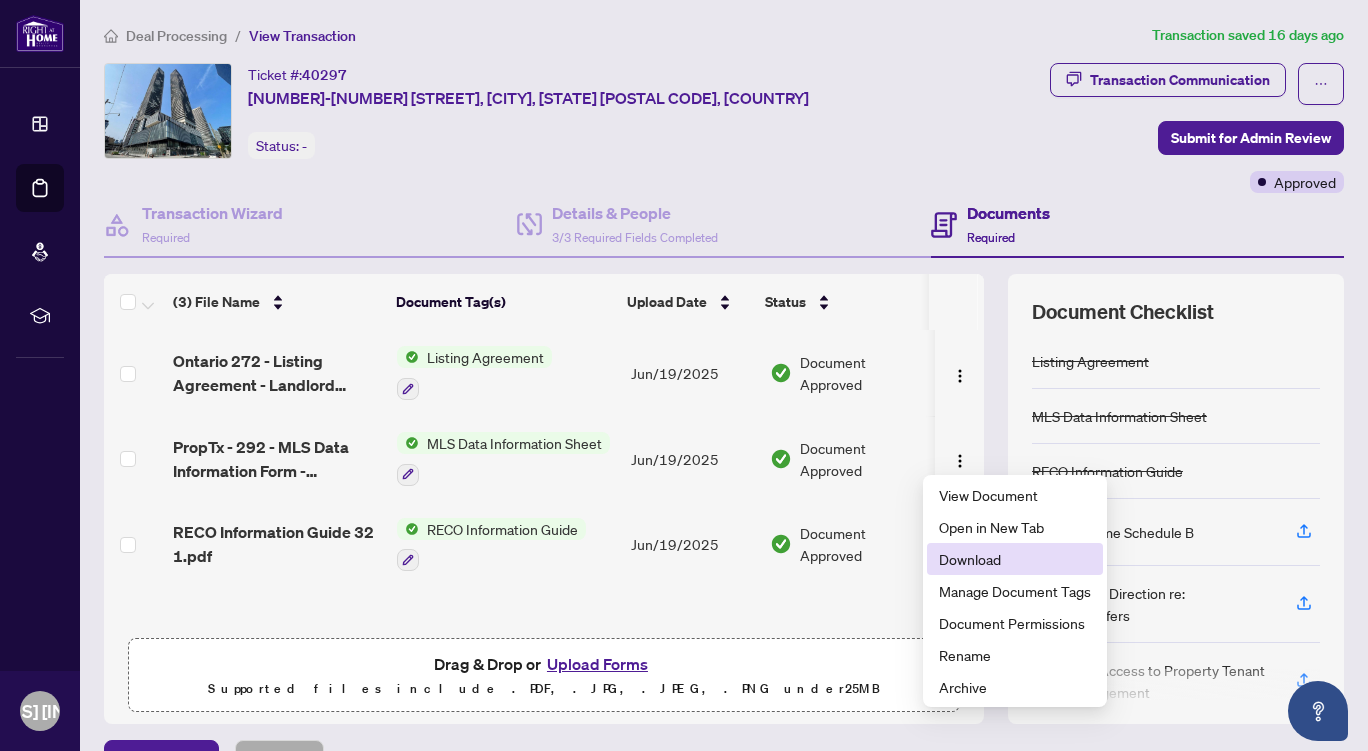 click on "Download" at bounding box center [1015, 559] 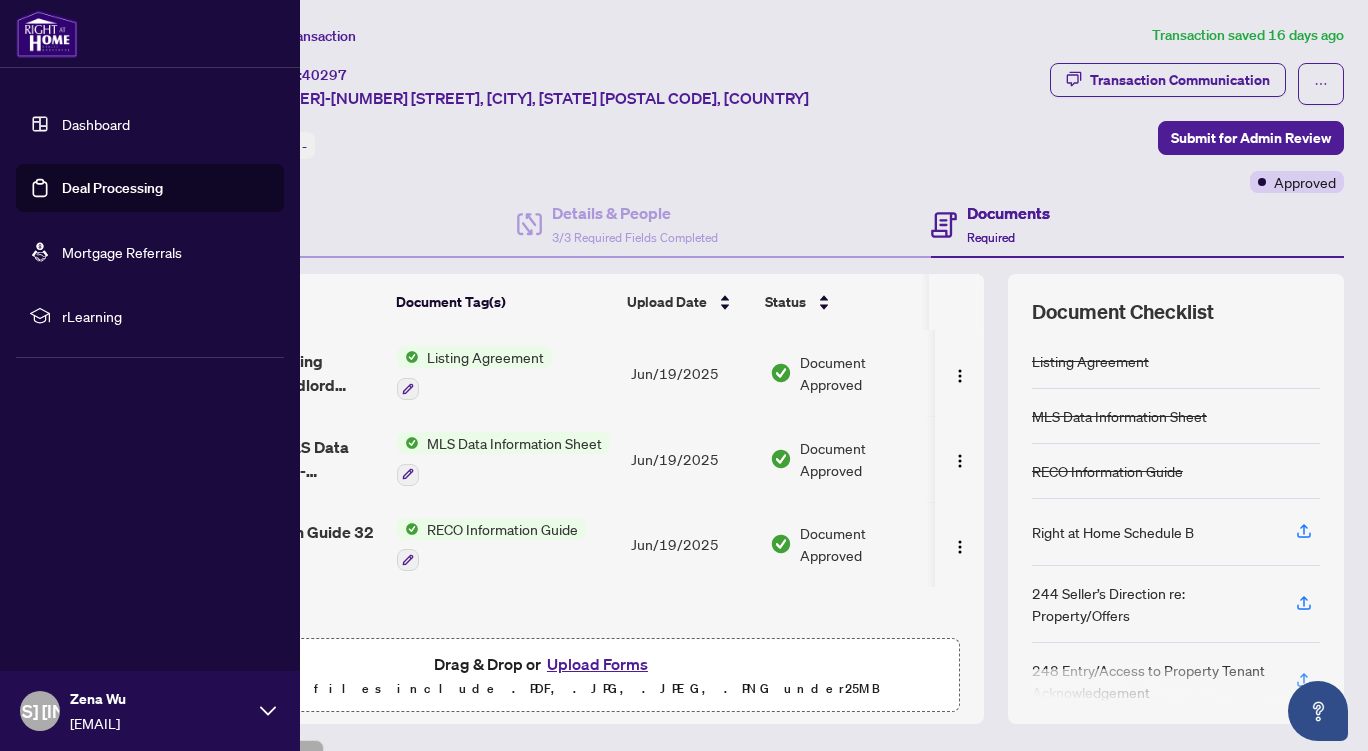 click on "Deal Processing" at bounding box center [112, 188] 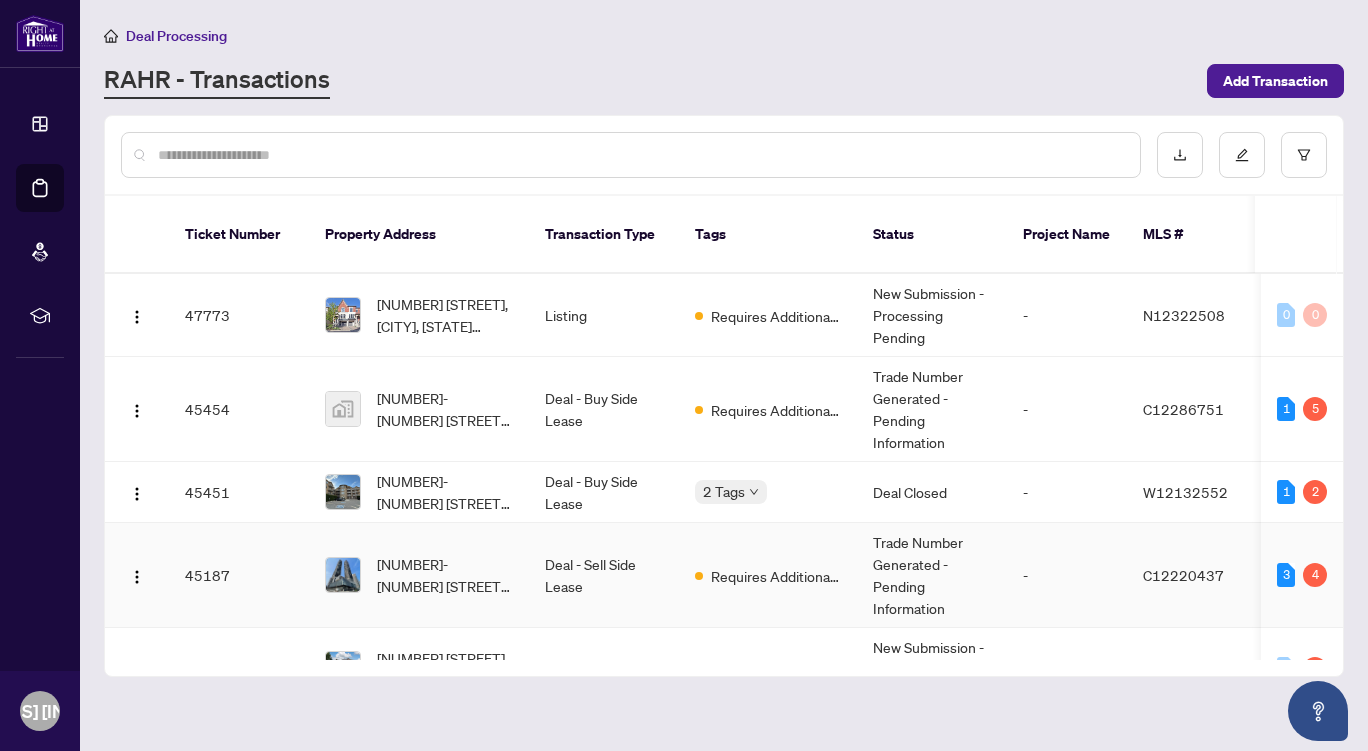 click on "45187" at bounding box center (239, 575) 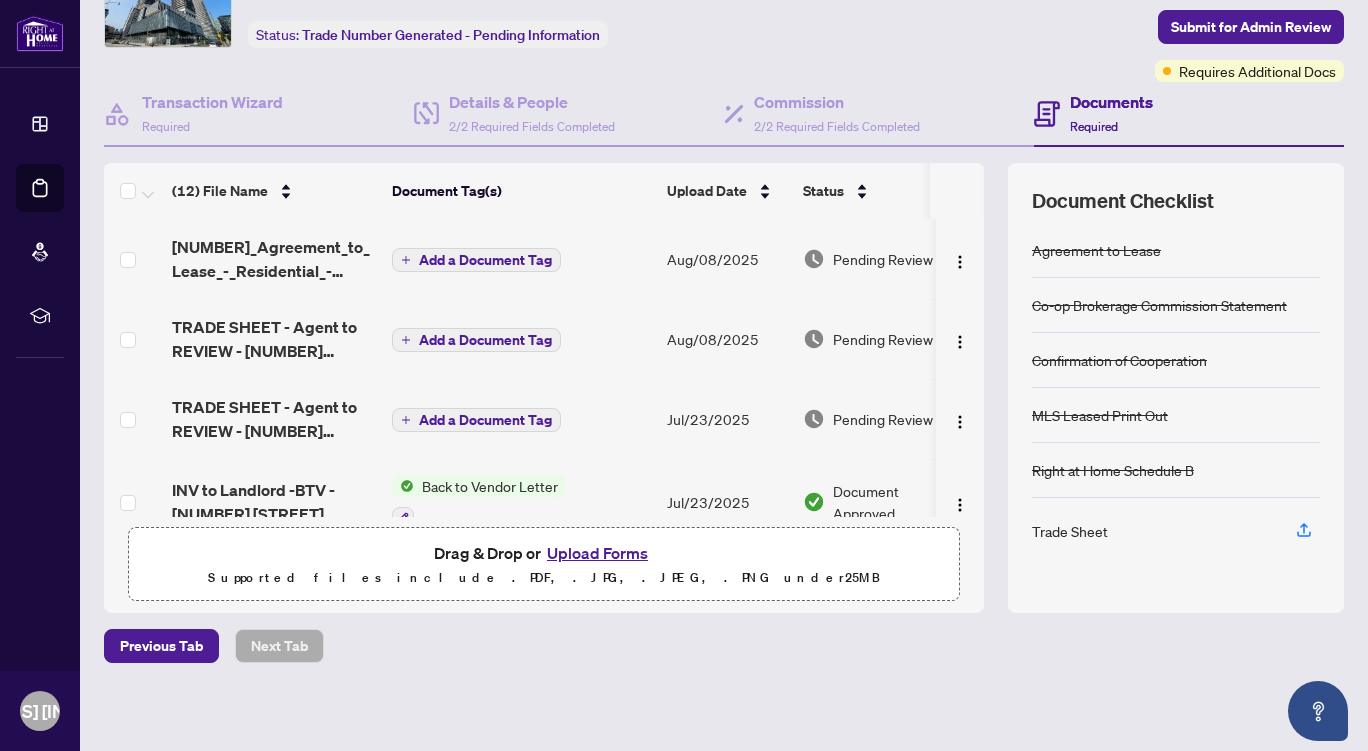 scroll, scrollTop: 115, scrollLeft: 0, axis: vertical 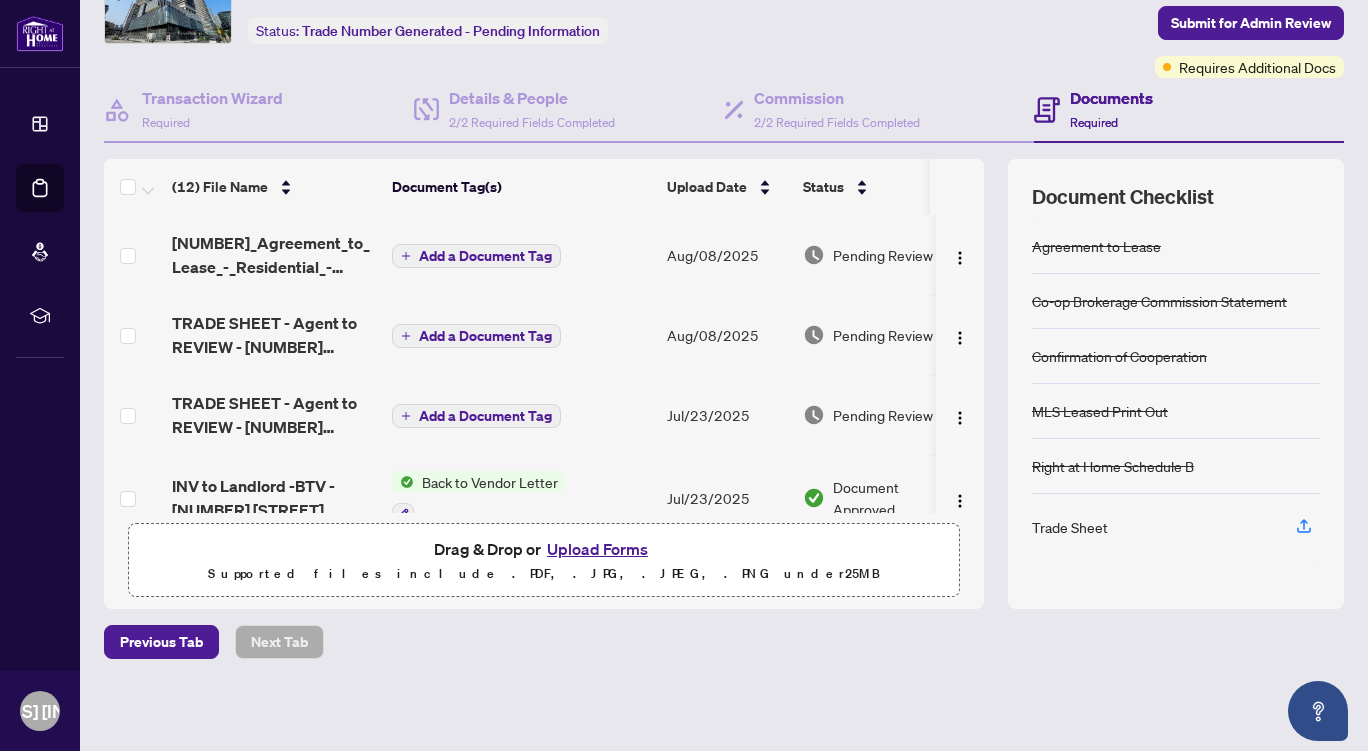 click on "Upload Forms" at bounding box center [597, 549] 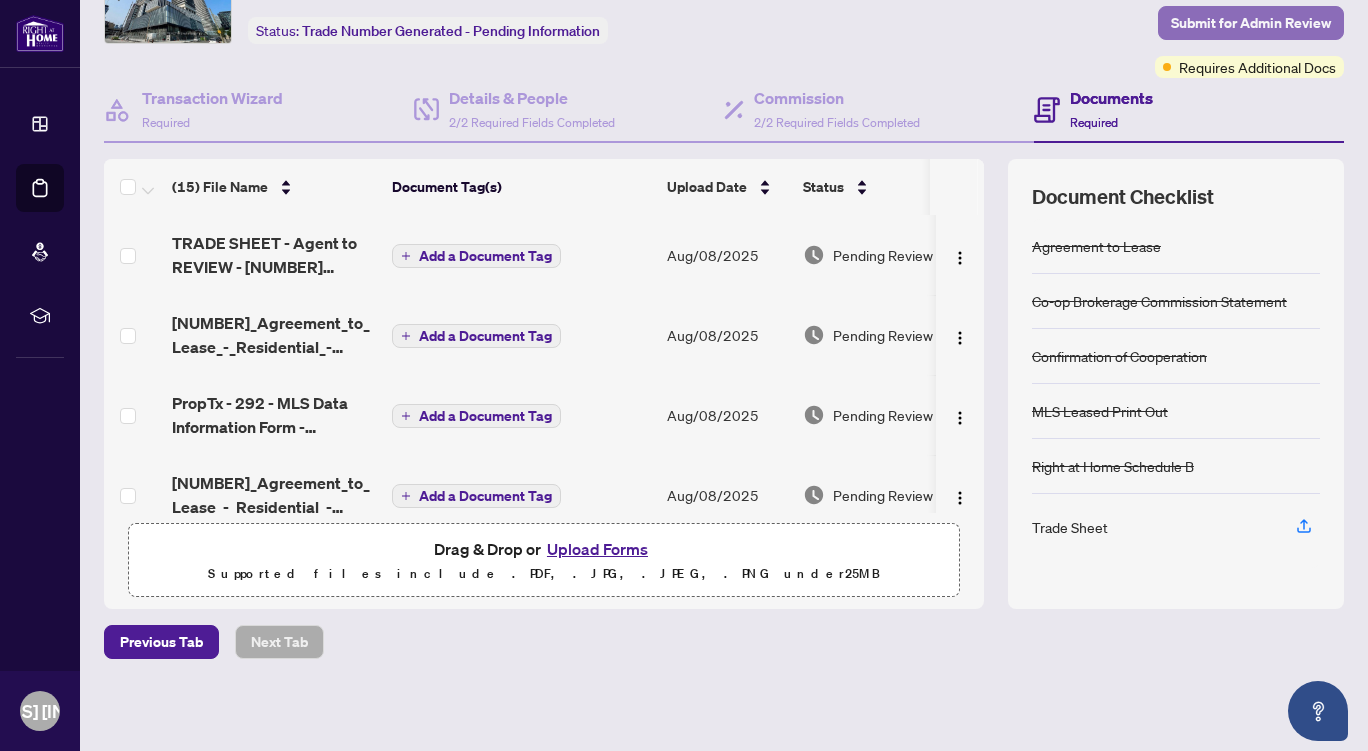 click on "Submit for Admin Review" at bounding box center [1251, 23] 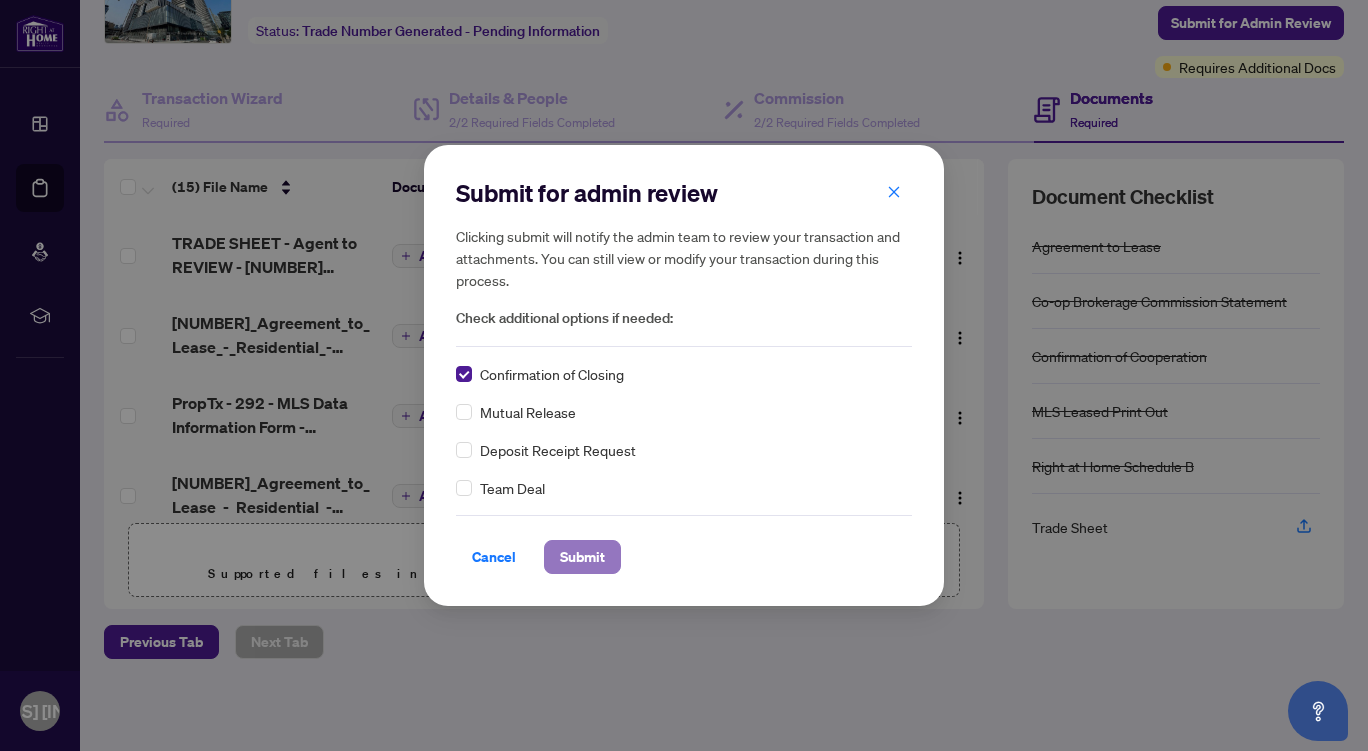 click on "Submit" at bounding box center [582, 557] 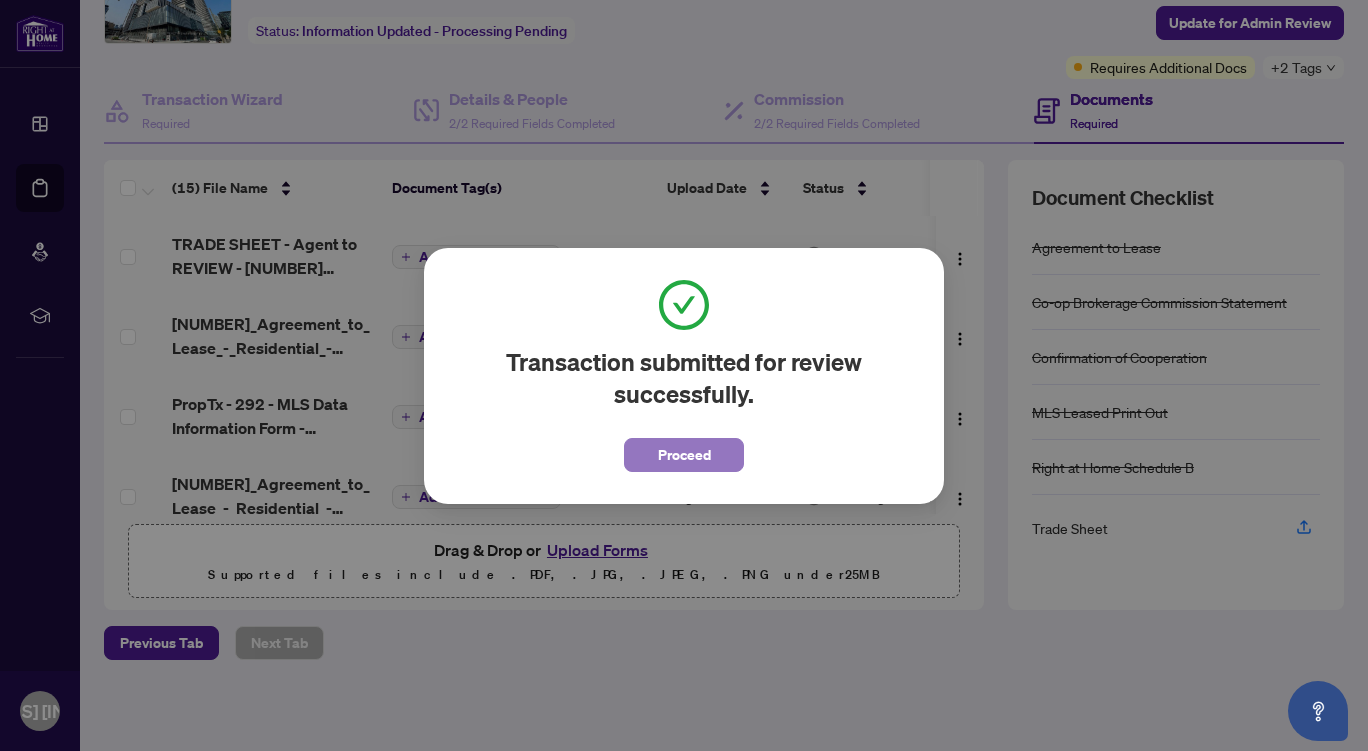 click on "Proceed" at bounding box center (684, 455) 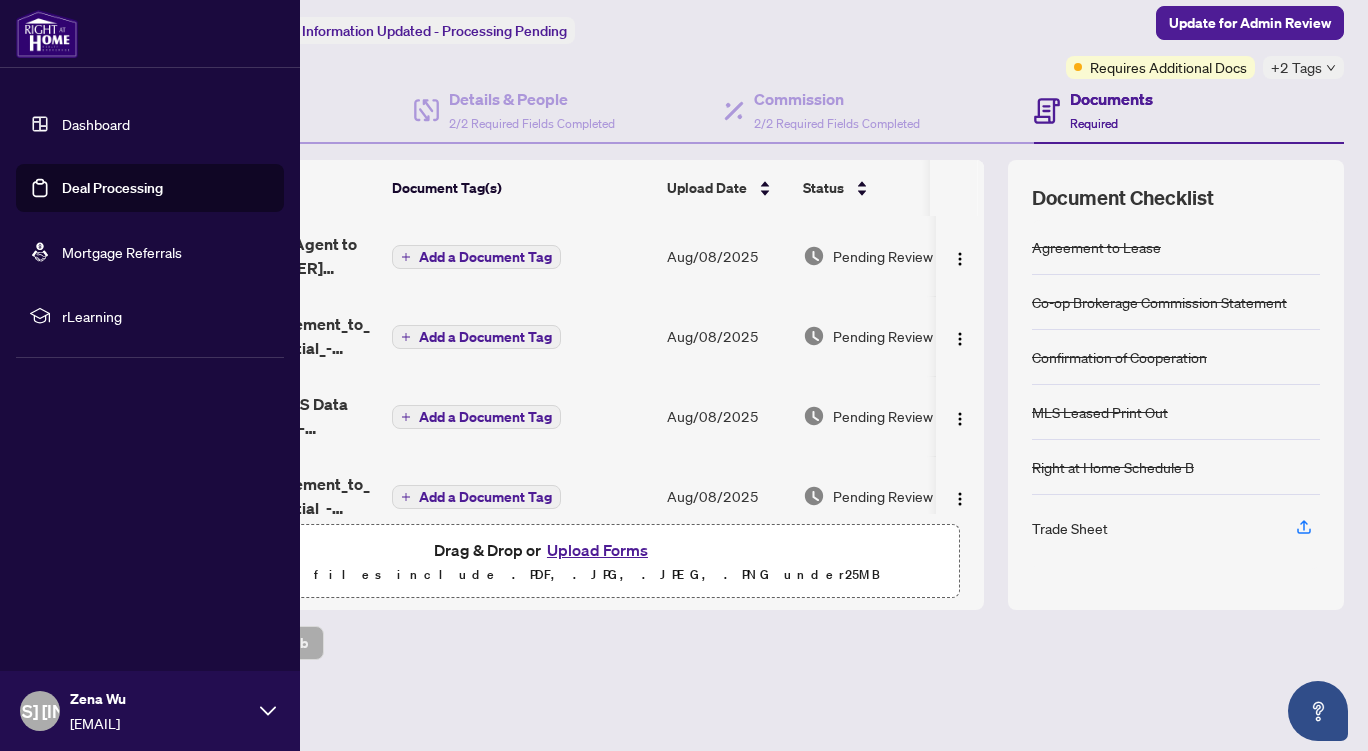 click on "Dashboard" at bounding box center [96, 124] 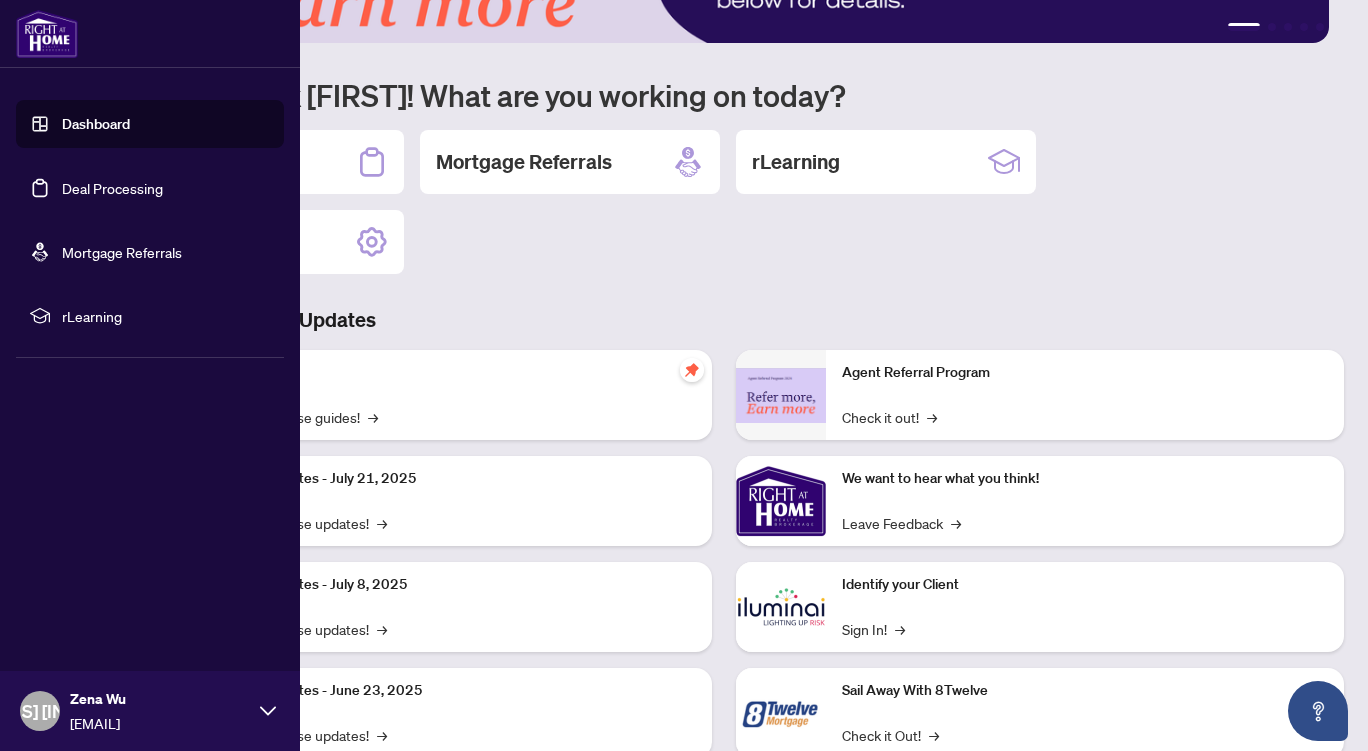 click on "Deal Processing" at bounding box center [112, 188] 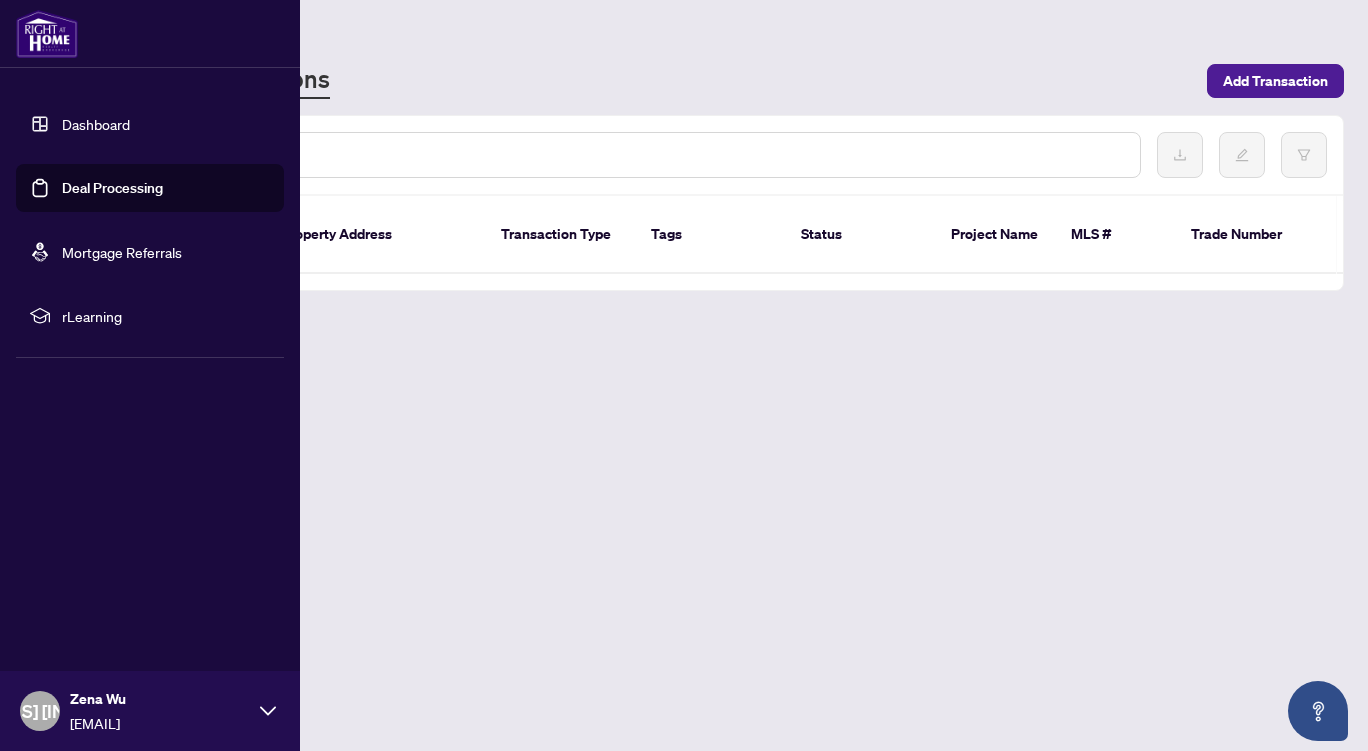 scroll, scrollTop: 0, scrollLeft: 0, axis: both 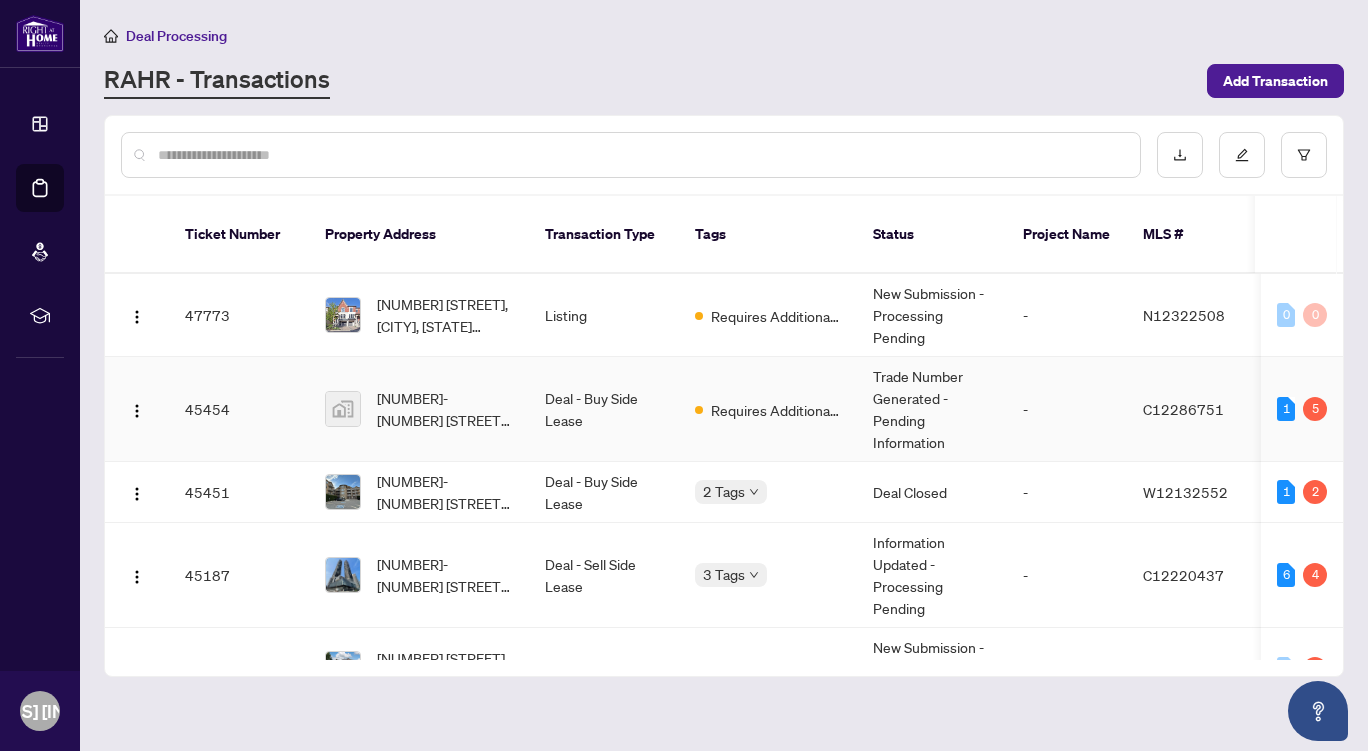 click on "45454" at bounding box center [239, 409] 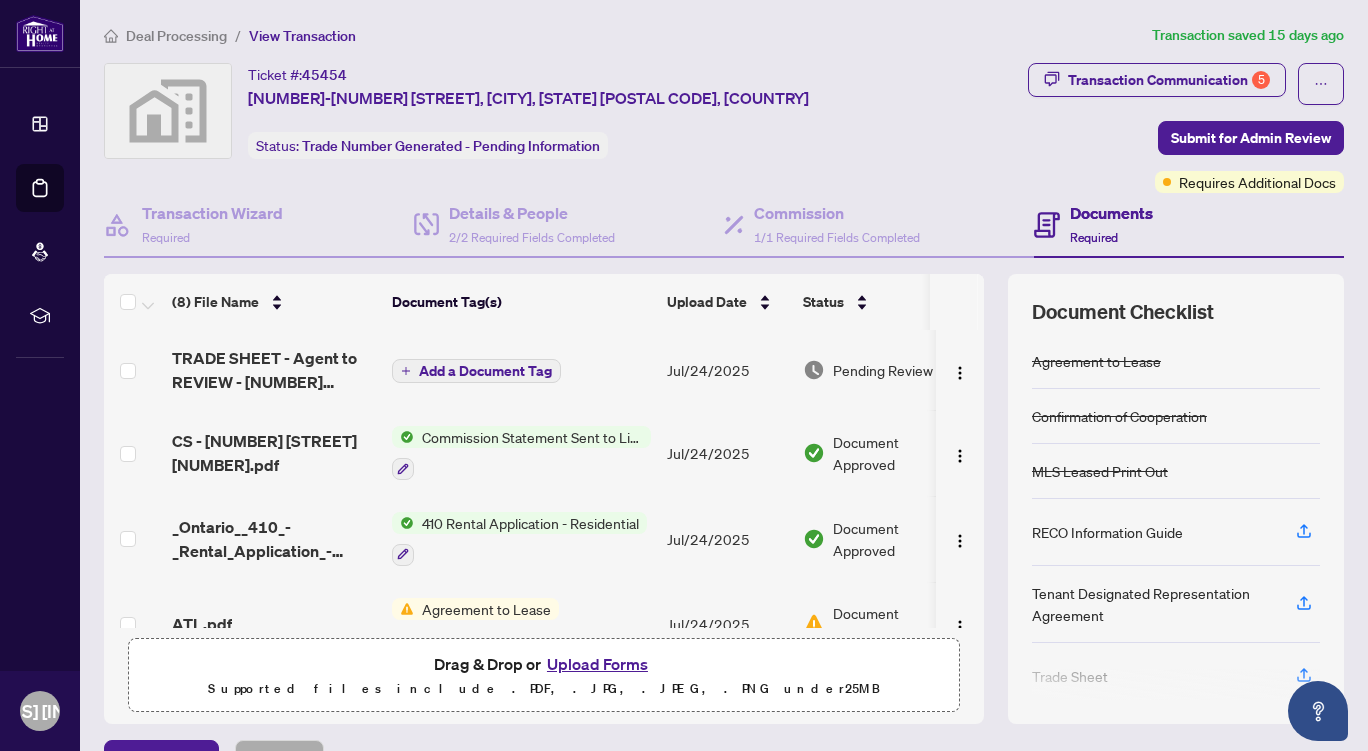 click on "Upload Forms" at bounding box center (597, 664) 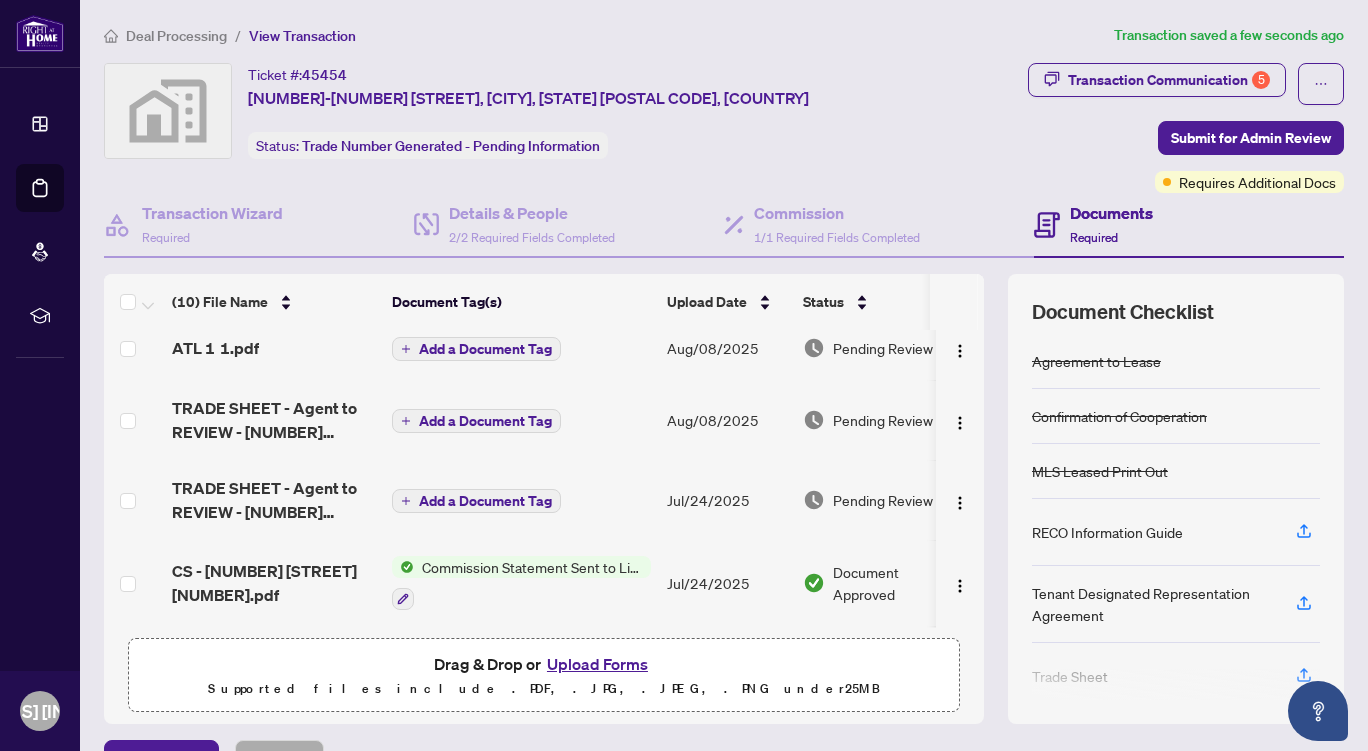 scroll, scrollTop: 4, scrollLeft: 0, axis: vertical 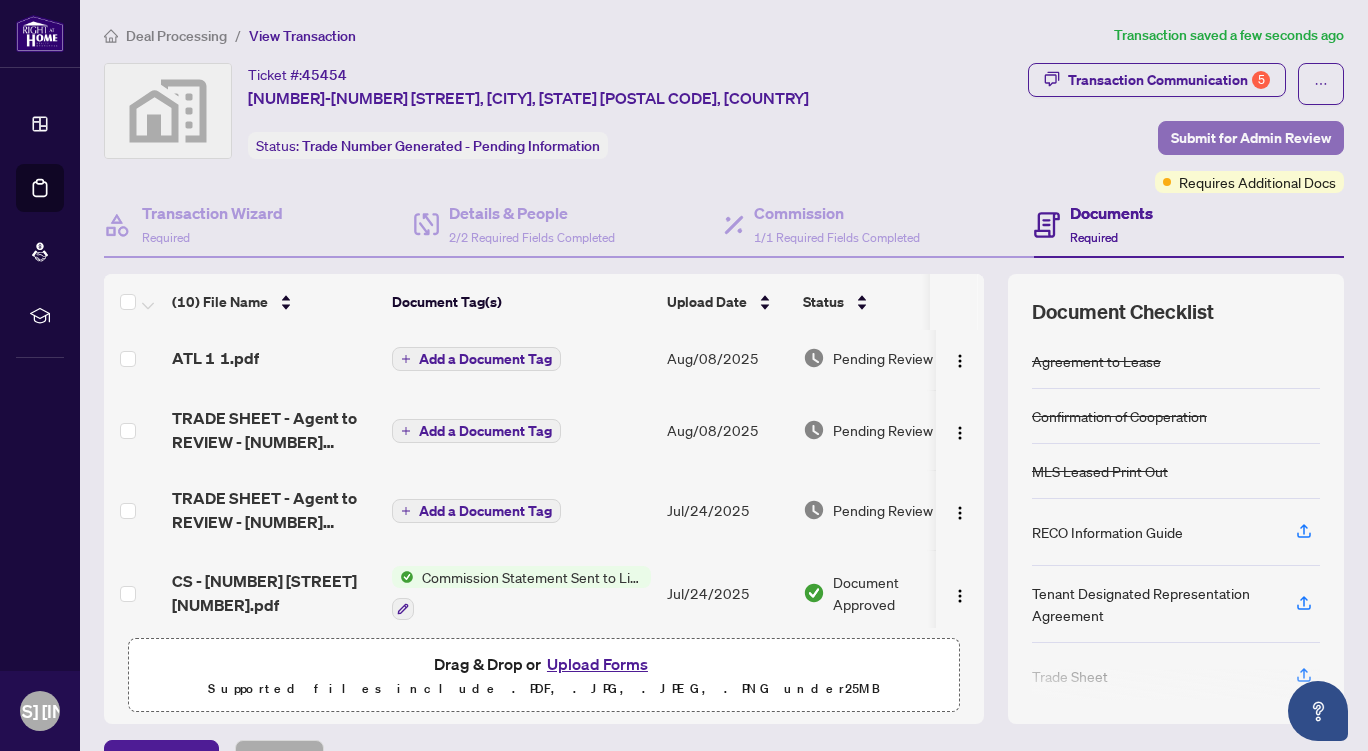 click on "Submit for Admin Review" at bounding box center [1251, 138] 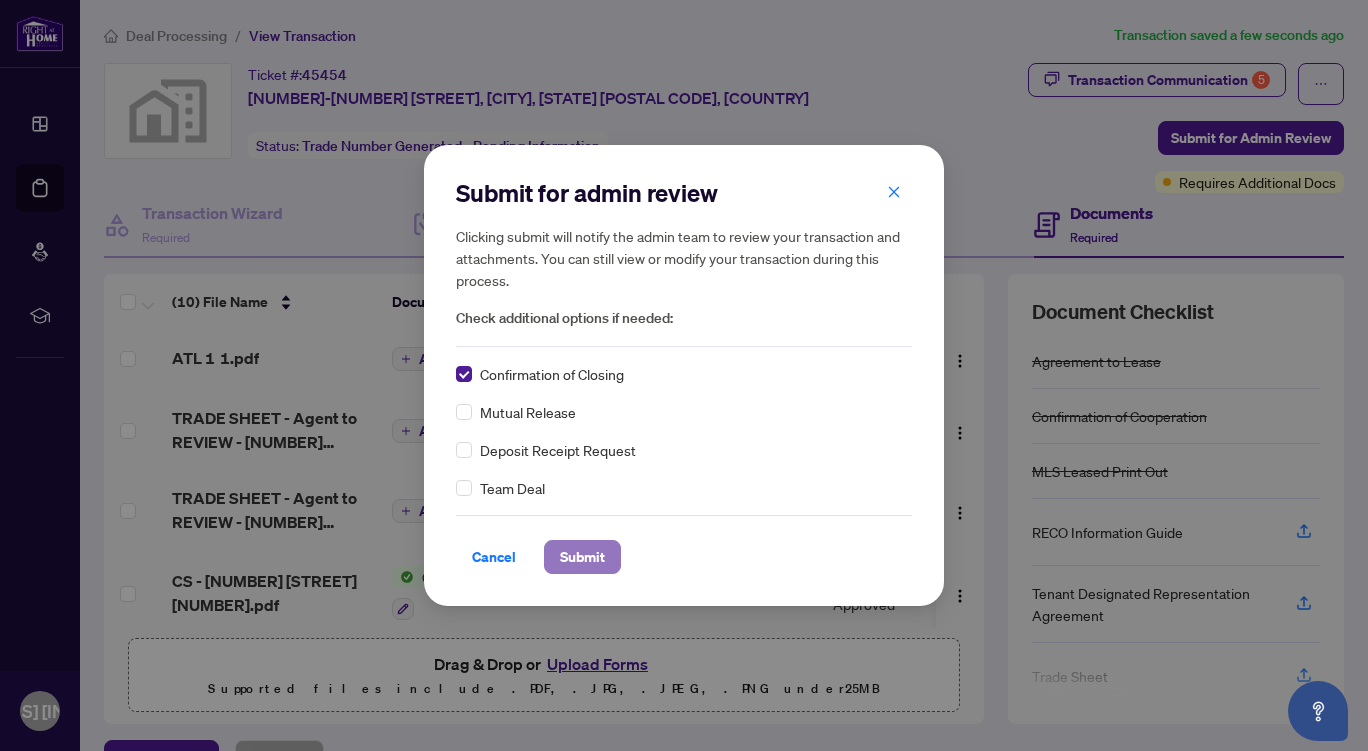 click on "Submit" at bounding box center (582, 557) 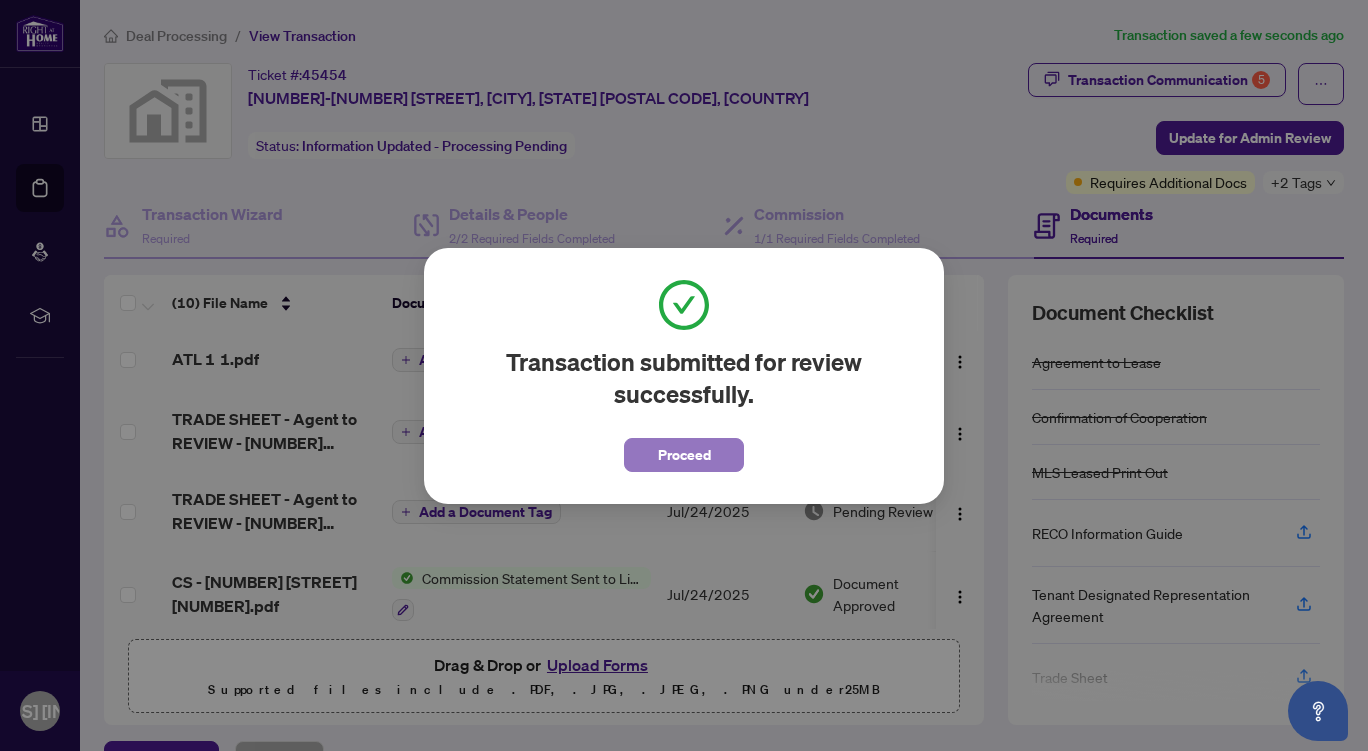 click on "Proceed" at bounding box center (684, 455) 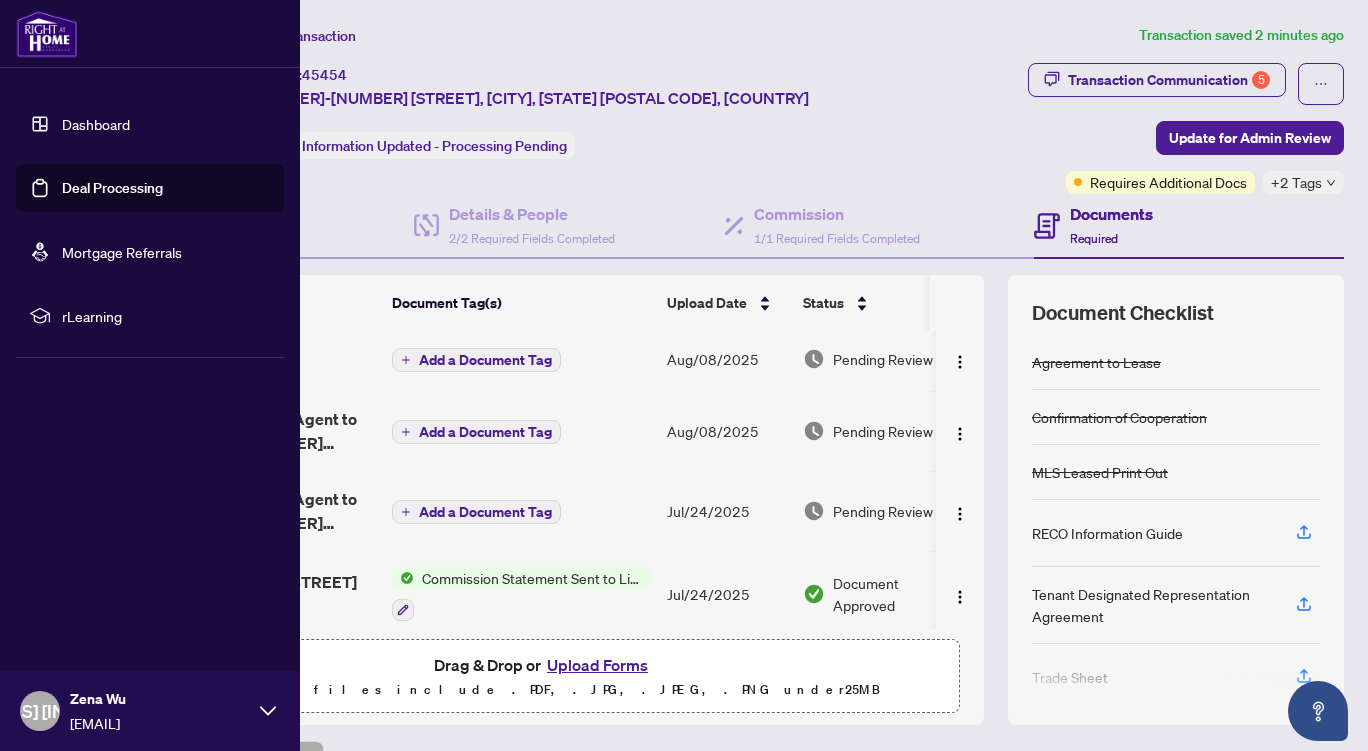 click on "Deal Processing" at bounding box center (112, 188) 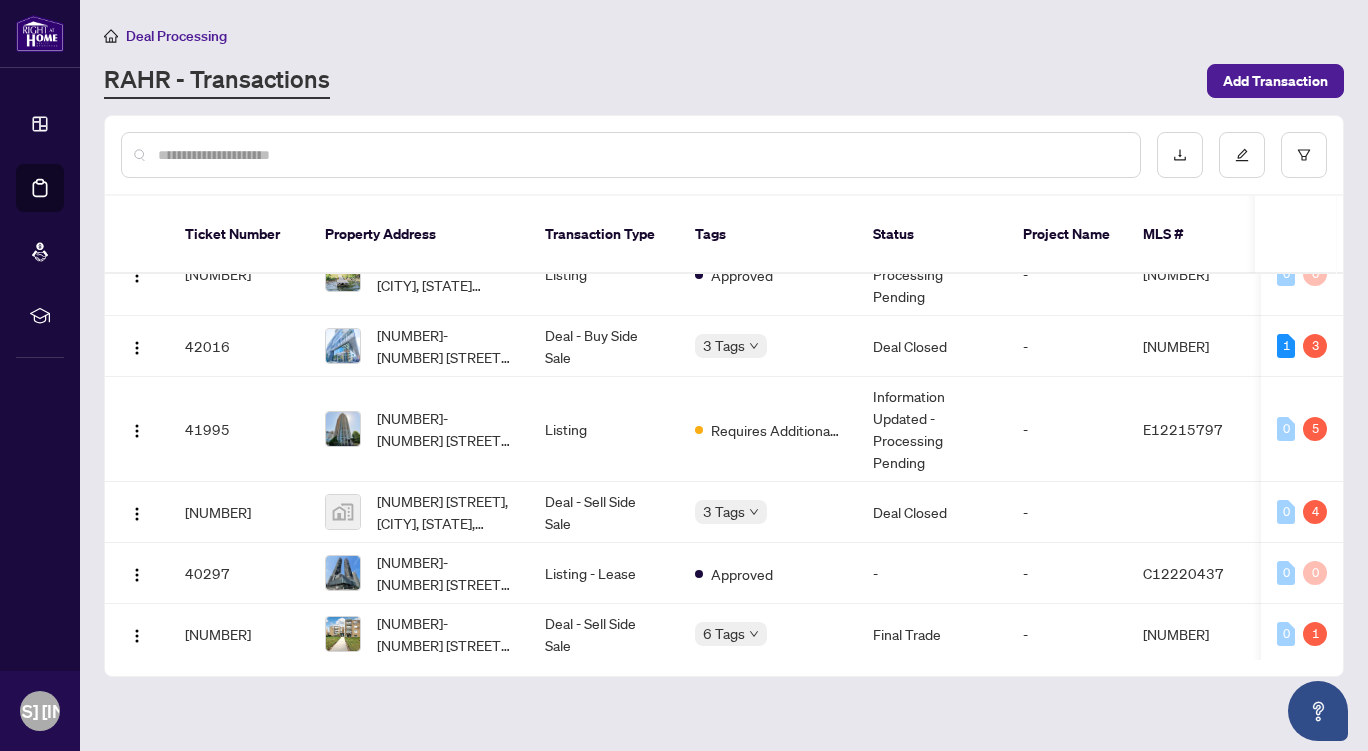 scroll, scrollTop: 503, scrollLeft: 0, axis: vertical 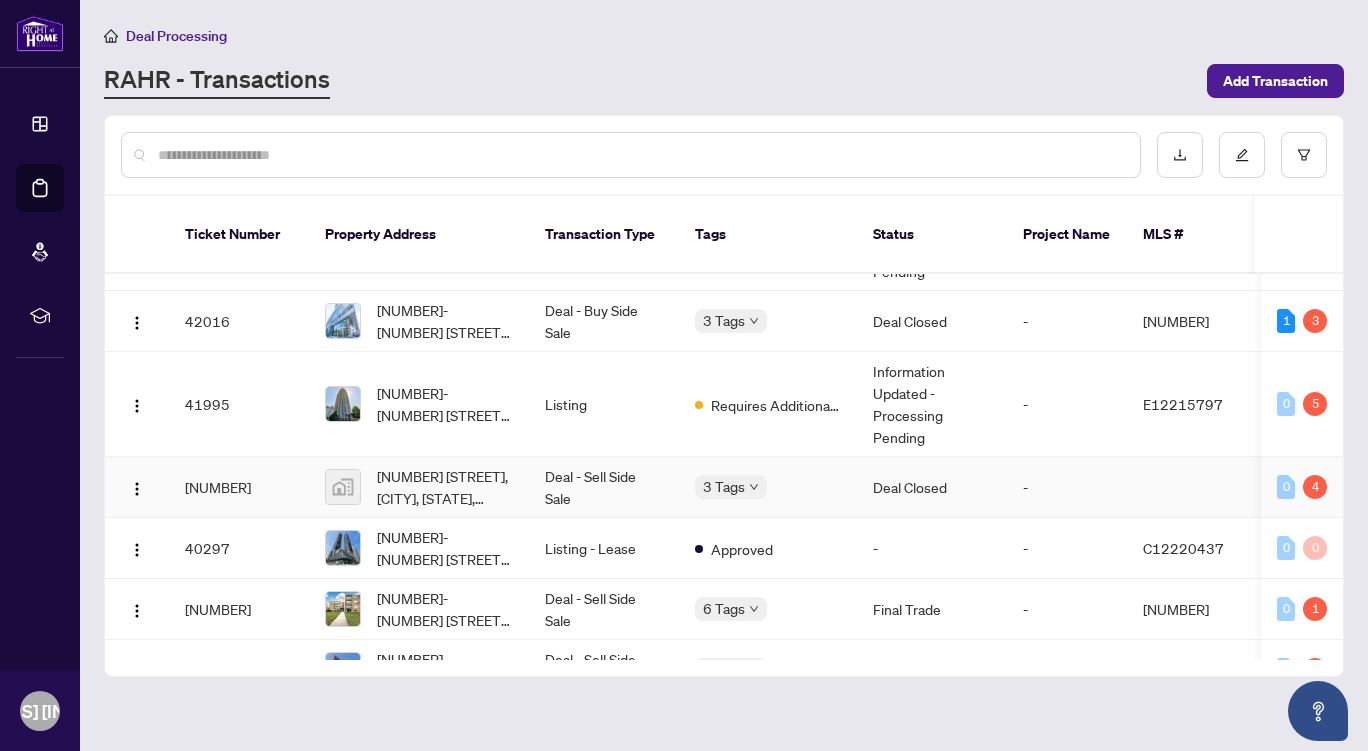 click on "[NUMBER]" at bounding box center (239, 487) 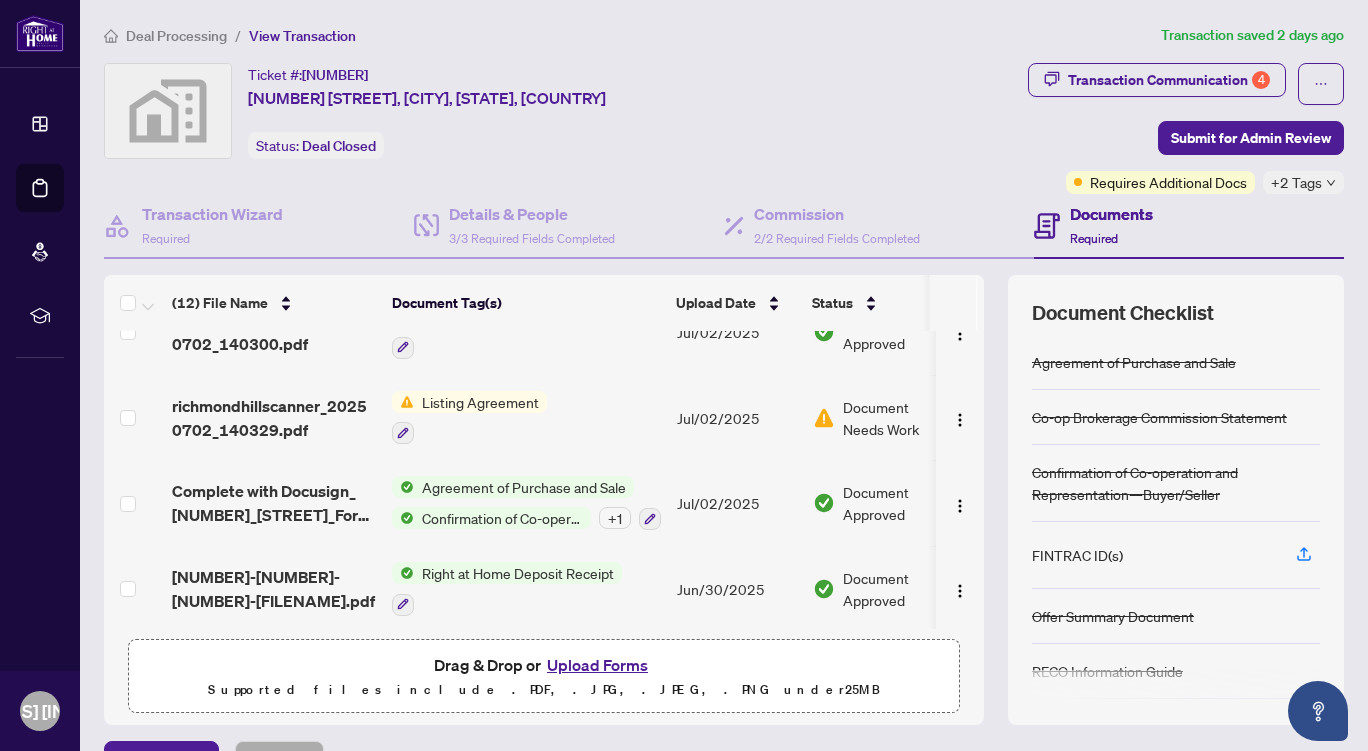 scroll, scrollTop: 609, scrollLeft: 0, axis: vertical 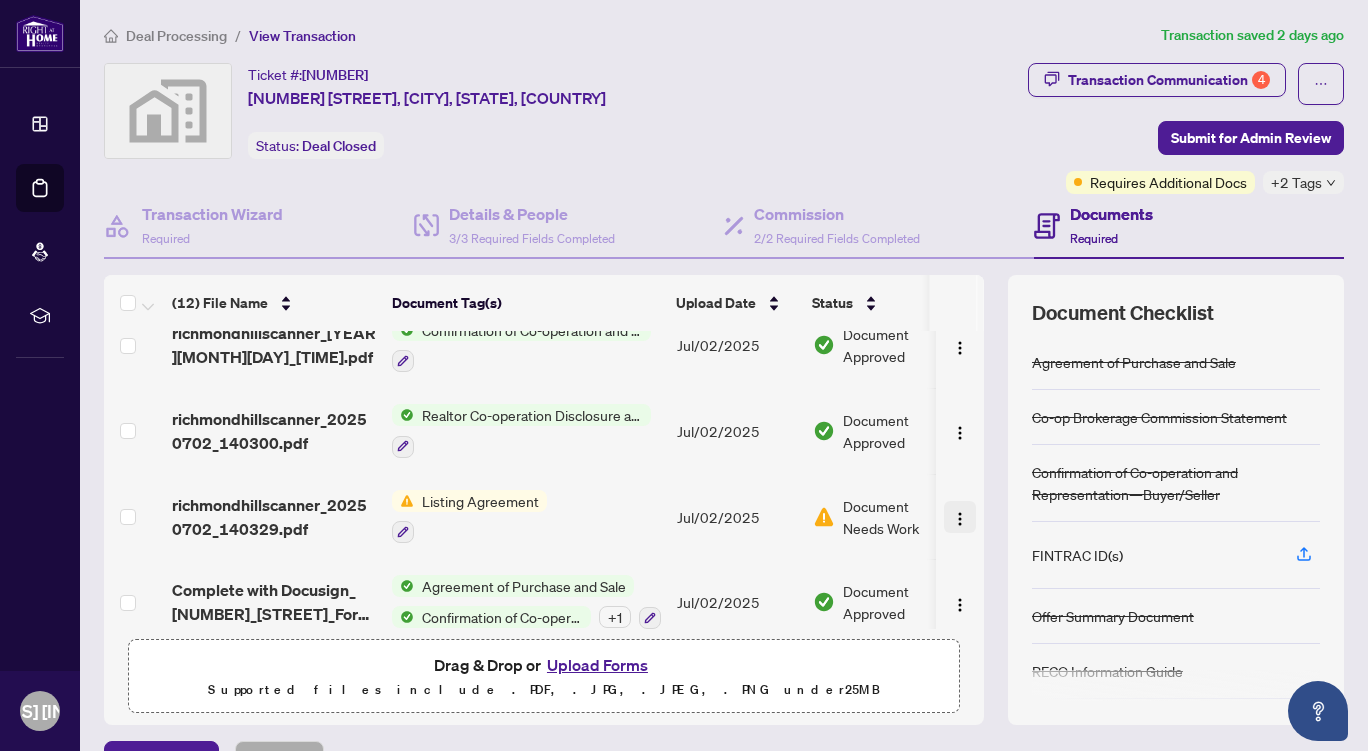 click at bounding box center [960, 519] 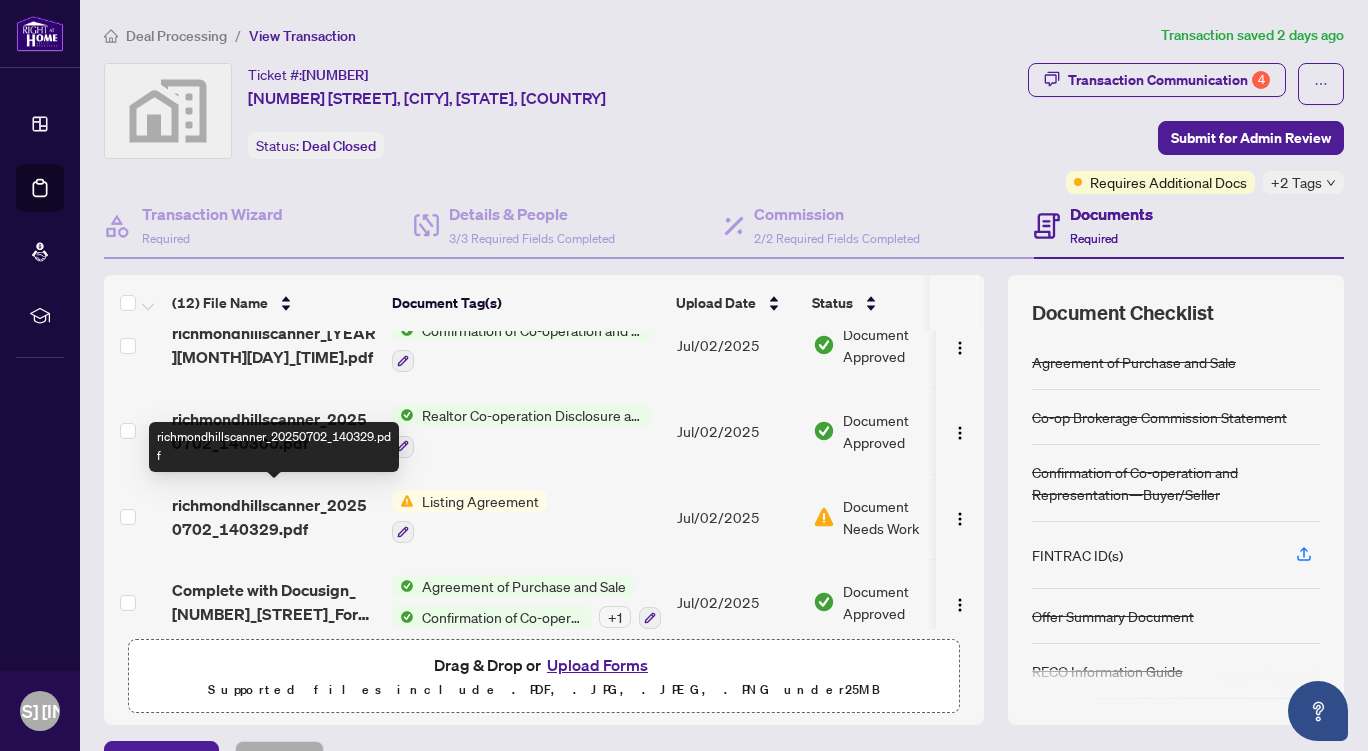 click on "richmondhillscanner_20250702_140329.pdf" at bounding box center [274, 517] 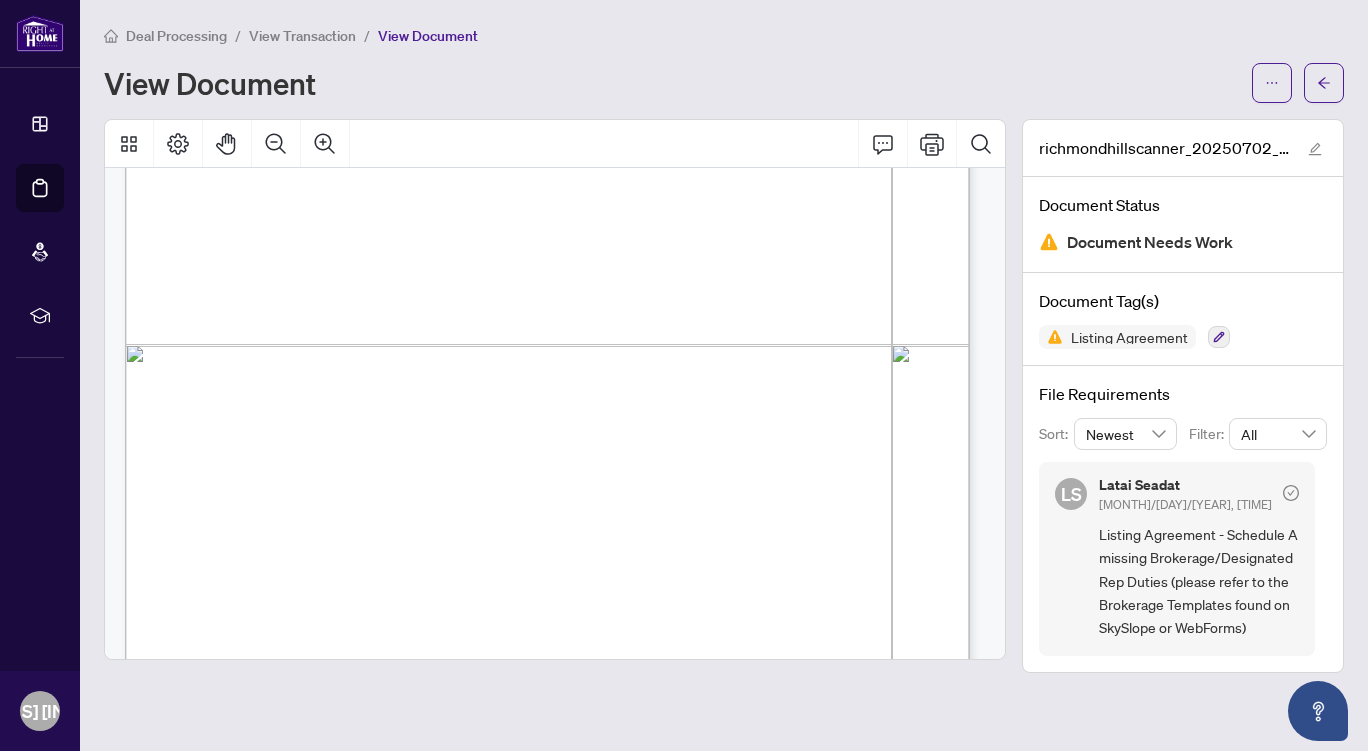 scroll, scrollTop: 4291, scrollLeft: 0, axis: vertical 